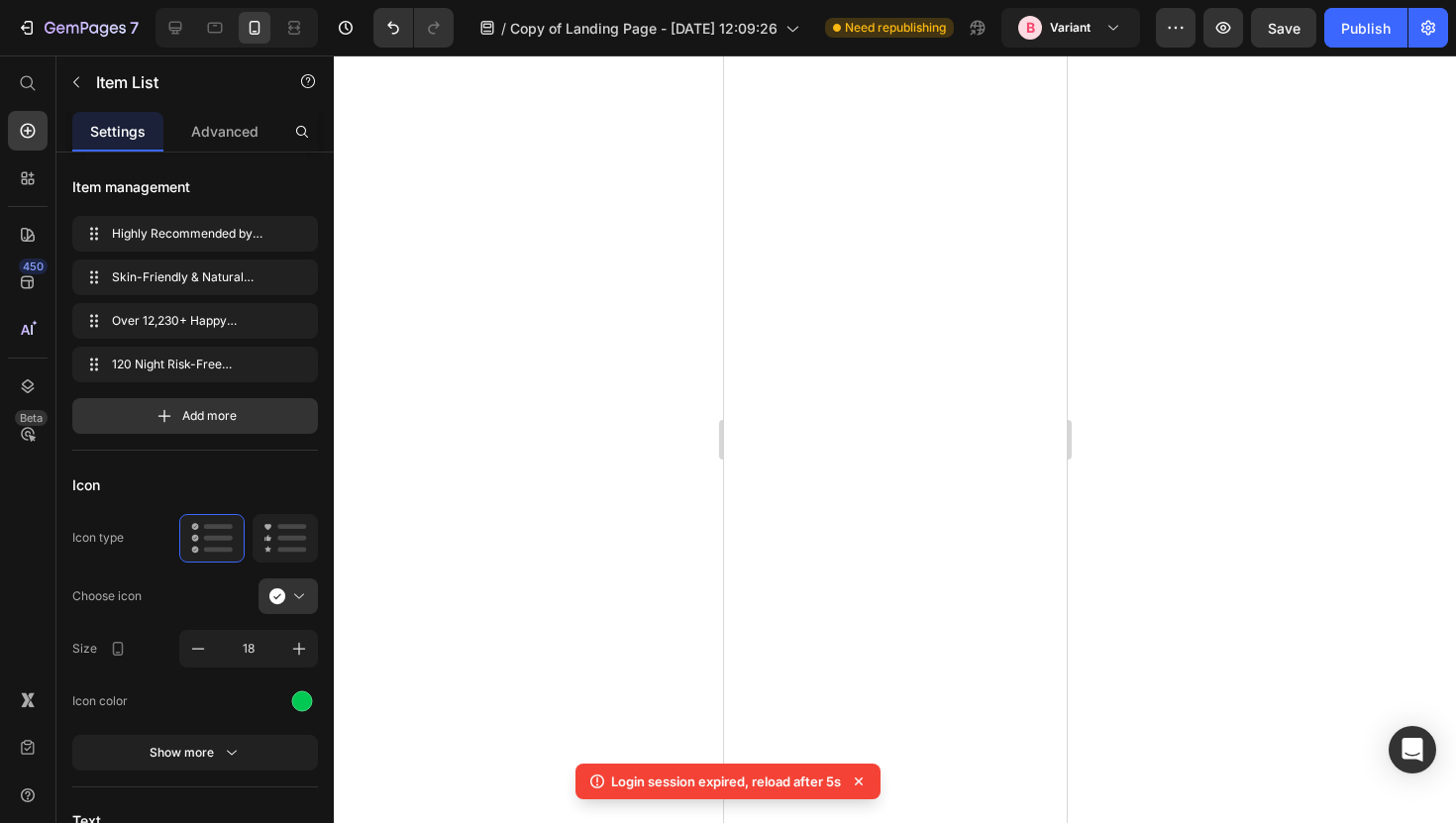 scroll, scrollTop: 0, scrollLeft: 0, axis: both 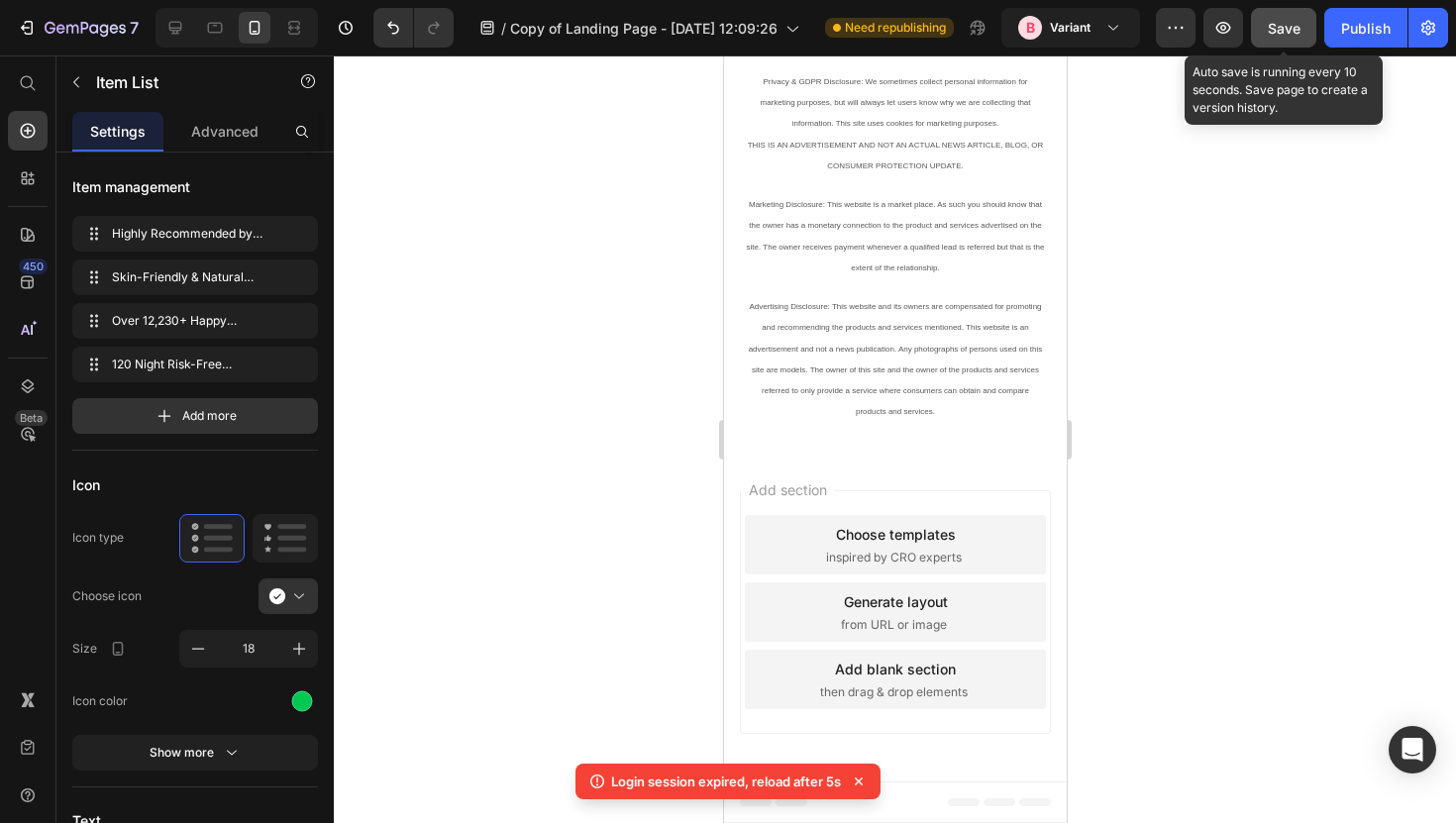click on "Save" at bounding box center (1284, 28) 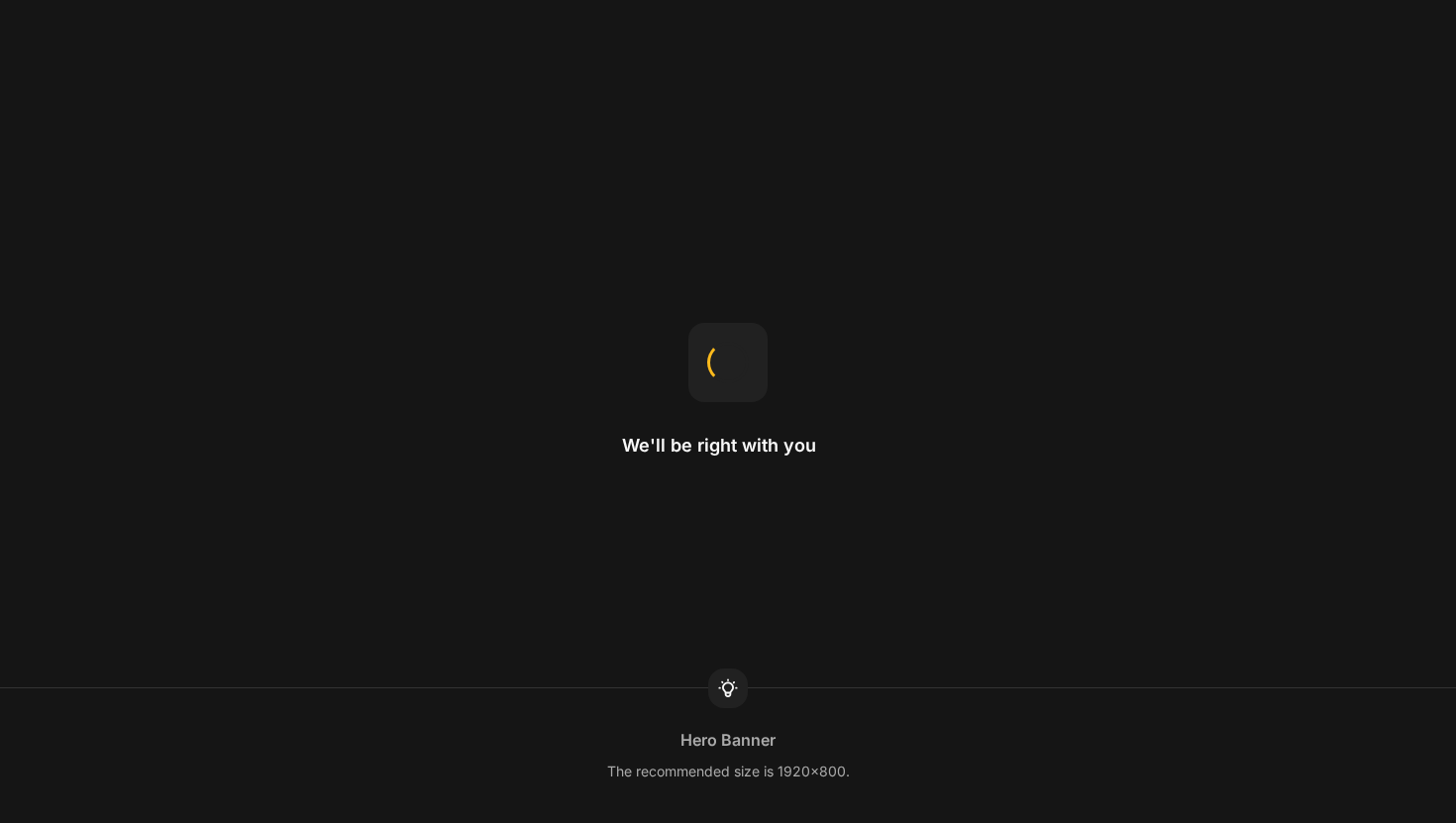 scroll, scrollTop: 0, scrollLeft: 0, axis: both 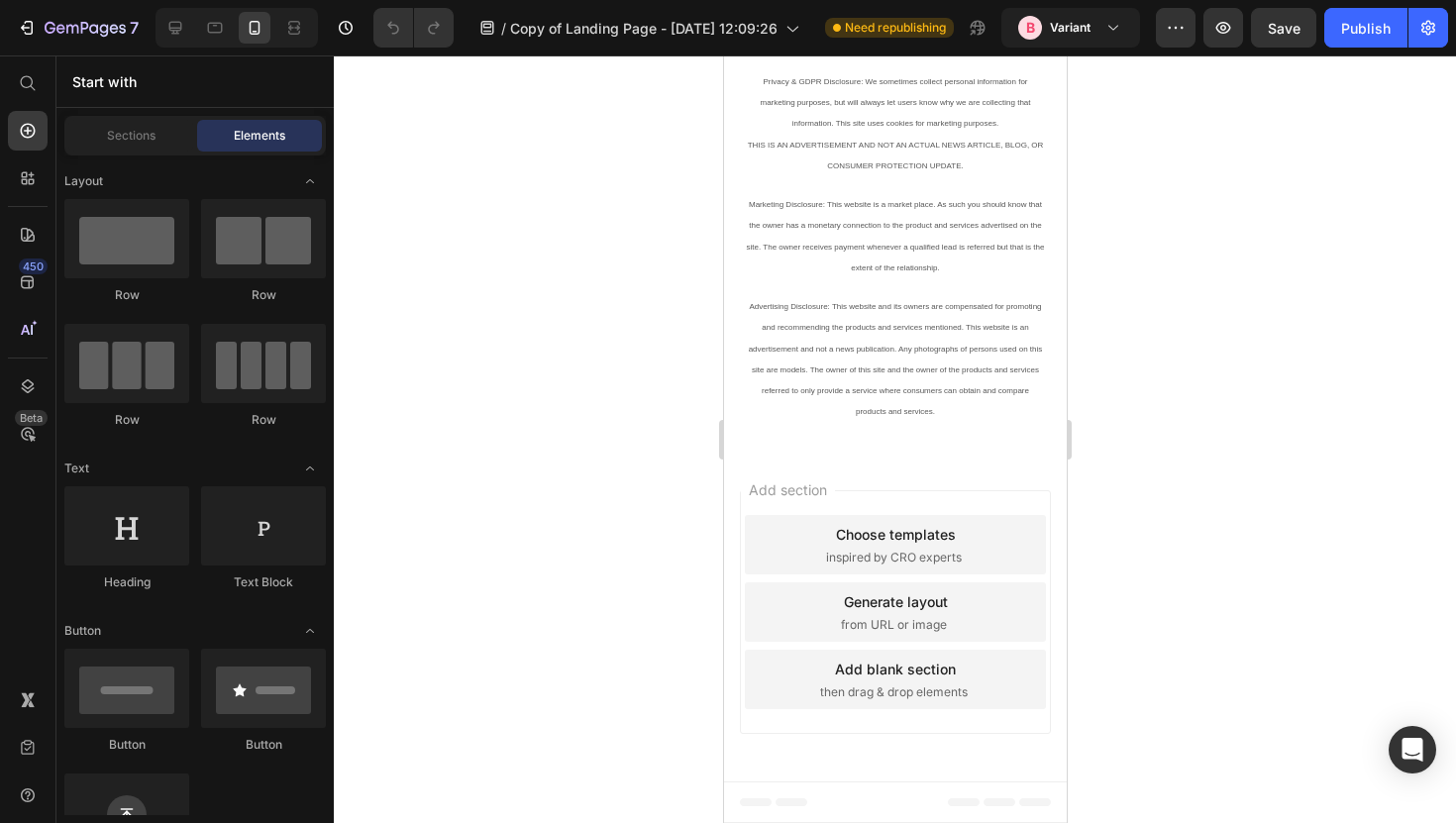 click on "Skin-Friendly & Natural Materials" at bounding box center [899, -470] 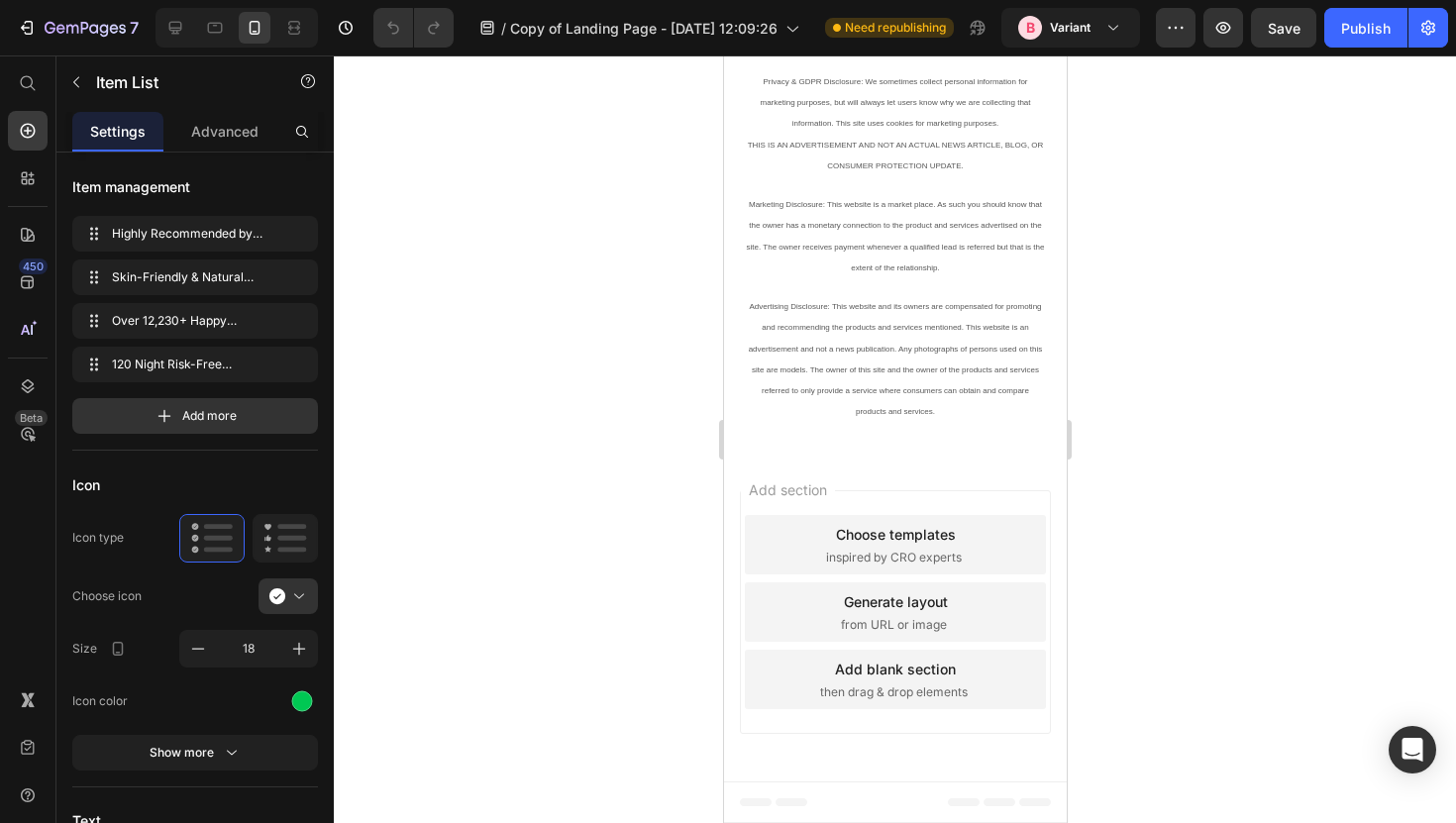 click on "Skin-Friendly & Natural Materials" at bounding box center (899, -470) 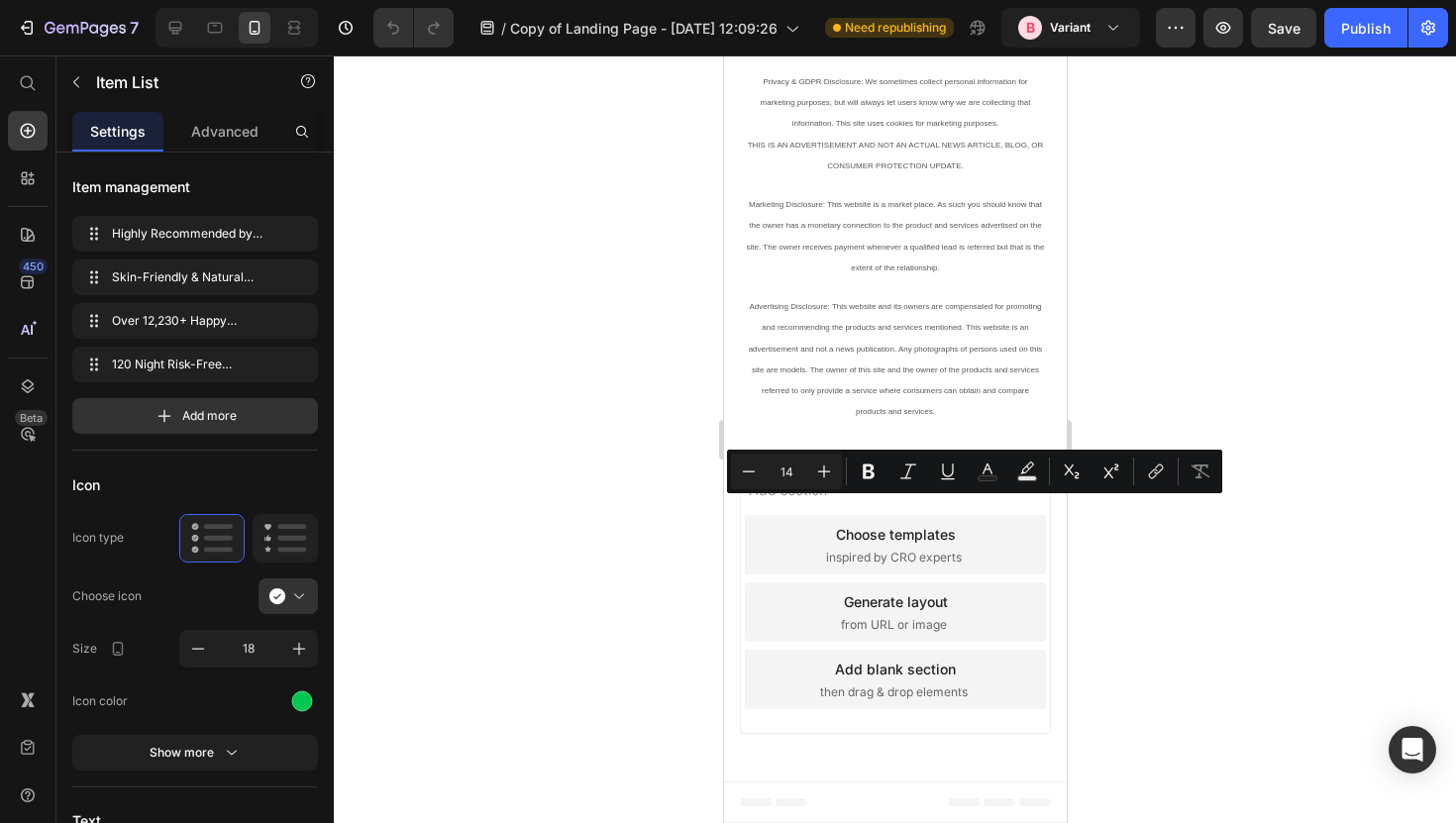 click on "120 Night Risk-Free Guarantee" at bounding box center [899, -406] 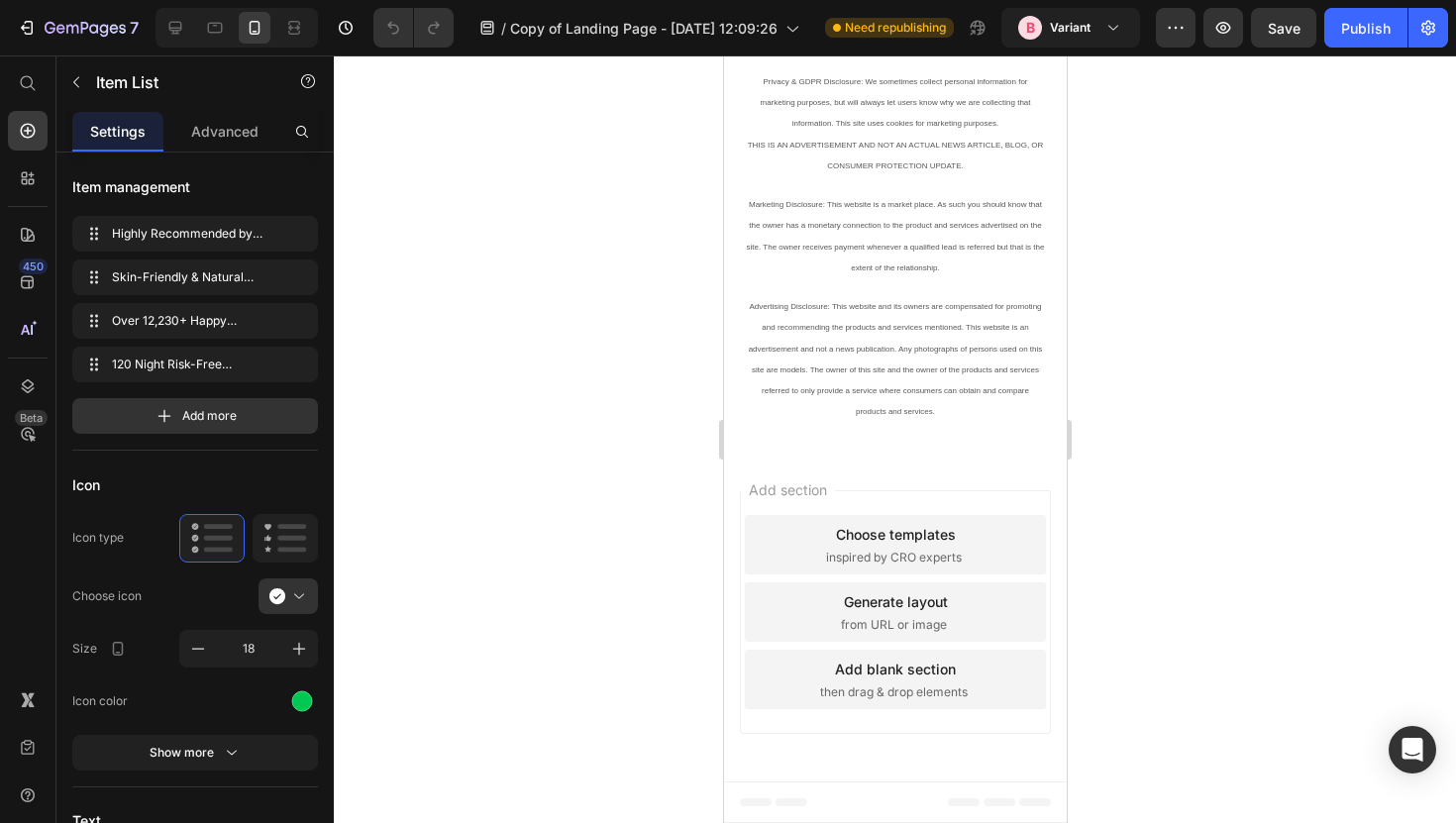 click on "120 Night Risk-Free Guarantee" at bounding box center (899, -406) 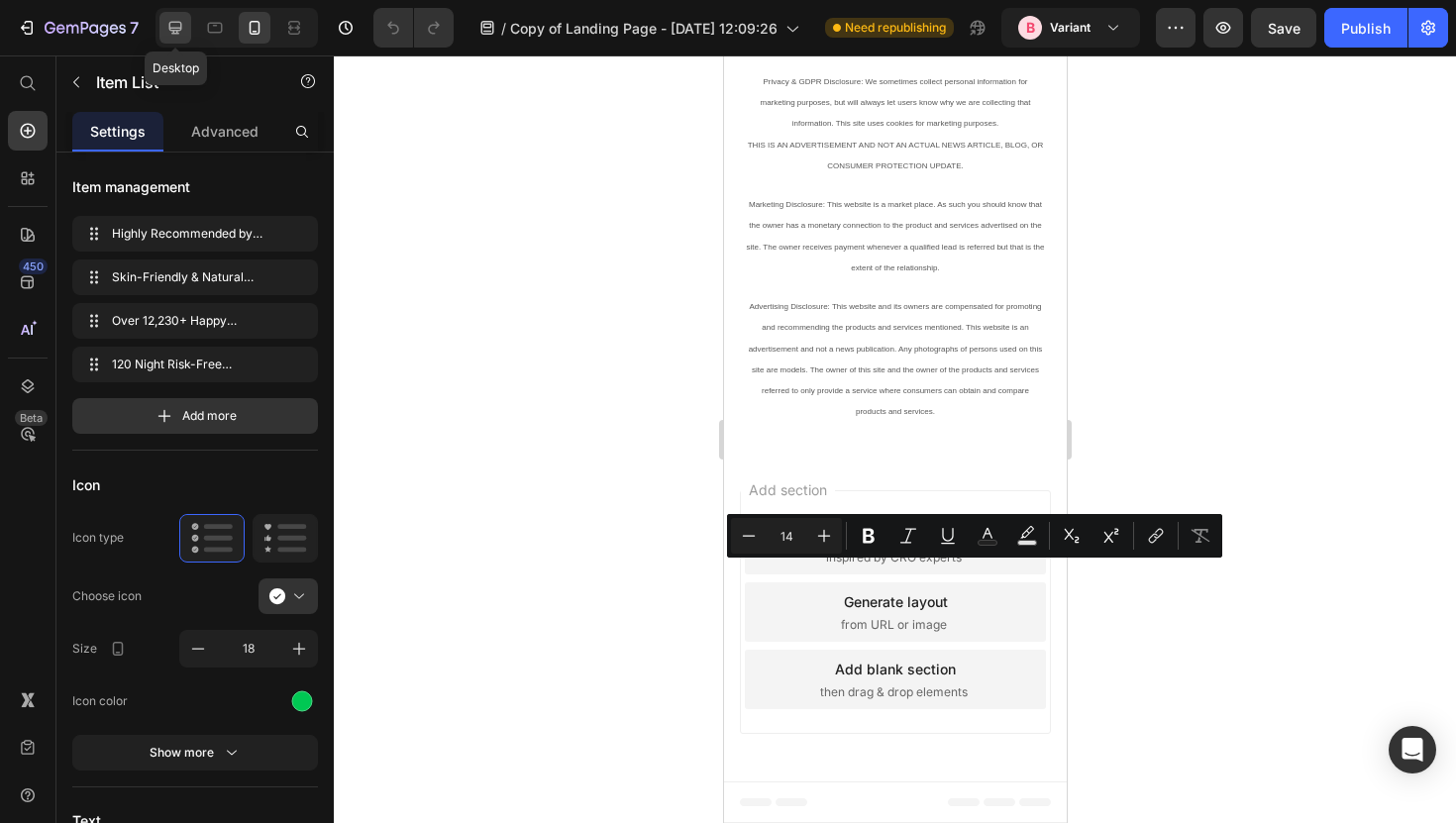 click 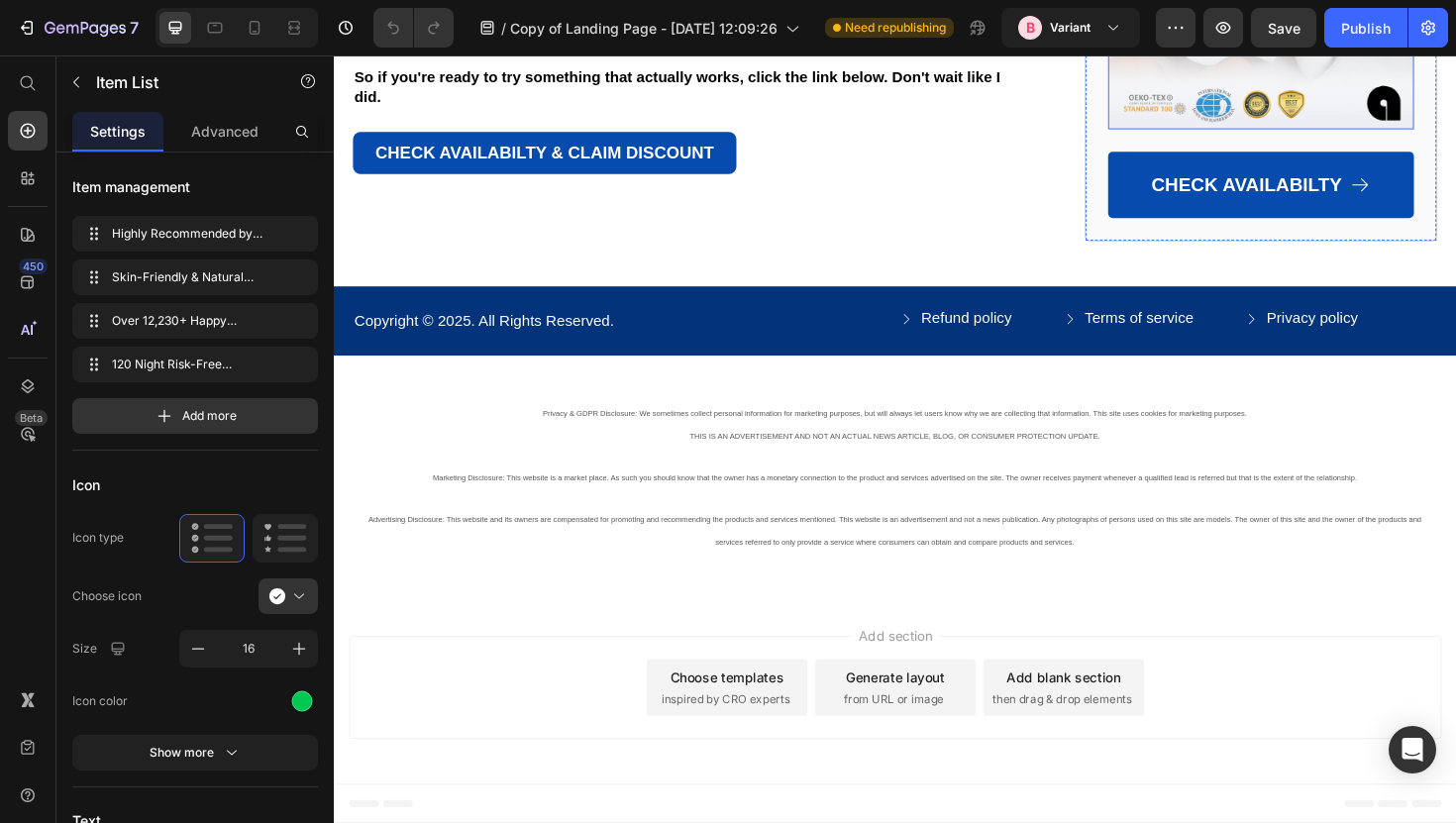 scroll, scrollTop: 12667, scrollLeft: 0, axis: vertical 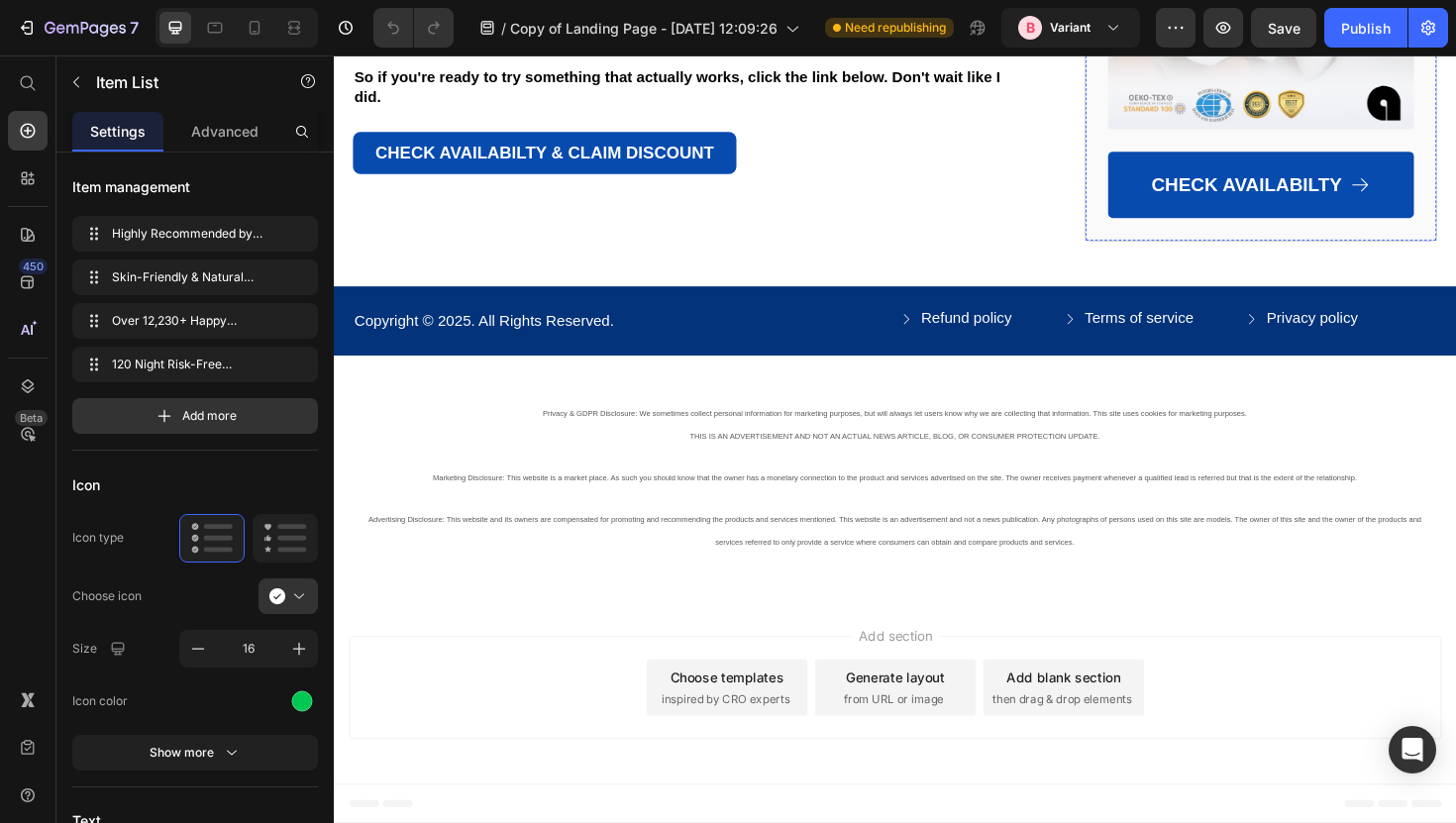 click on "120 Night Risk-Free Trial" at bounding box center [1329, -227] 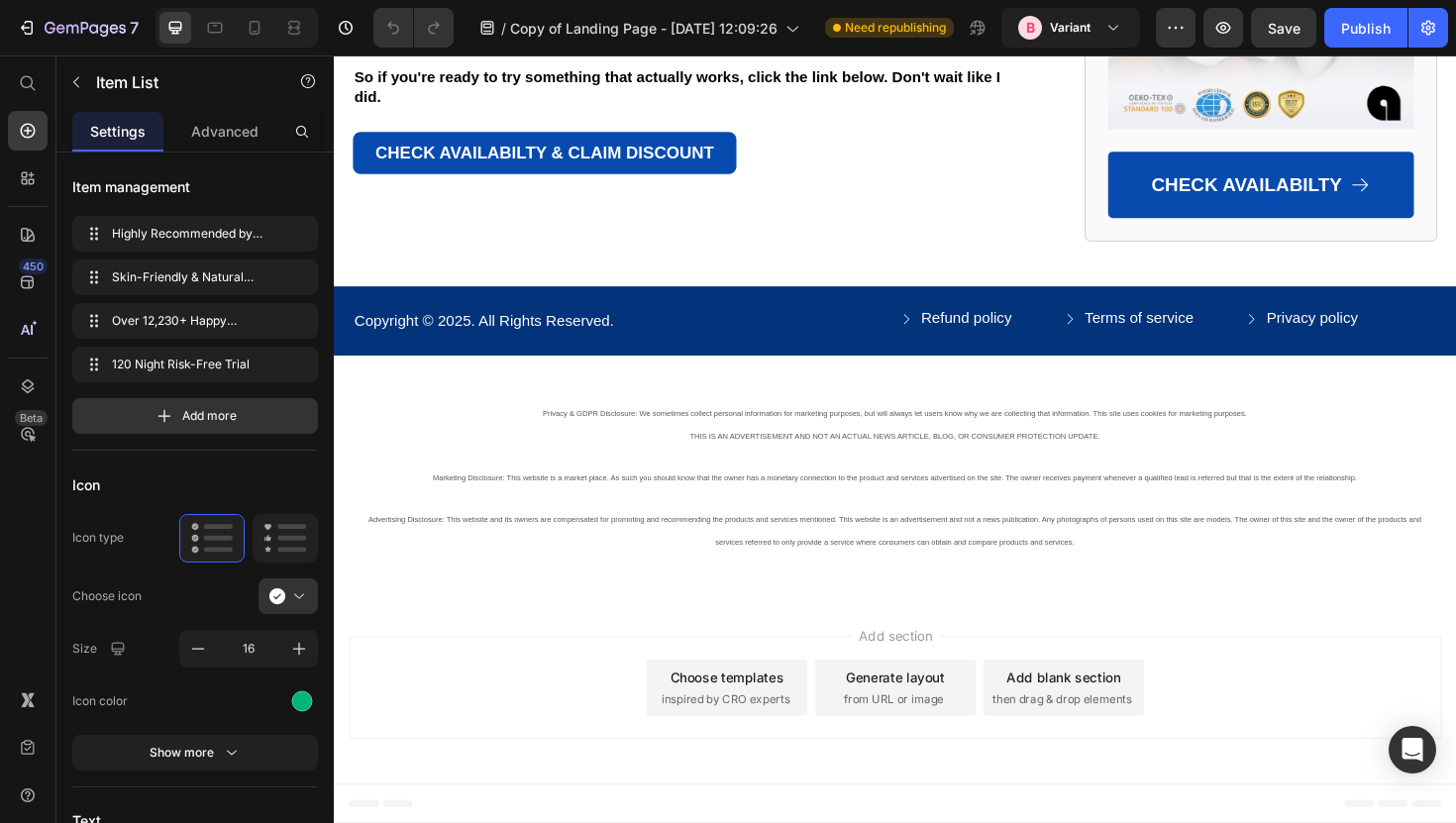 click on "120 Night Risk-Free Trial" at bounding box center (1329, -227) 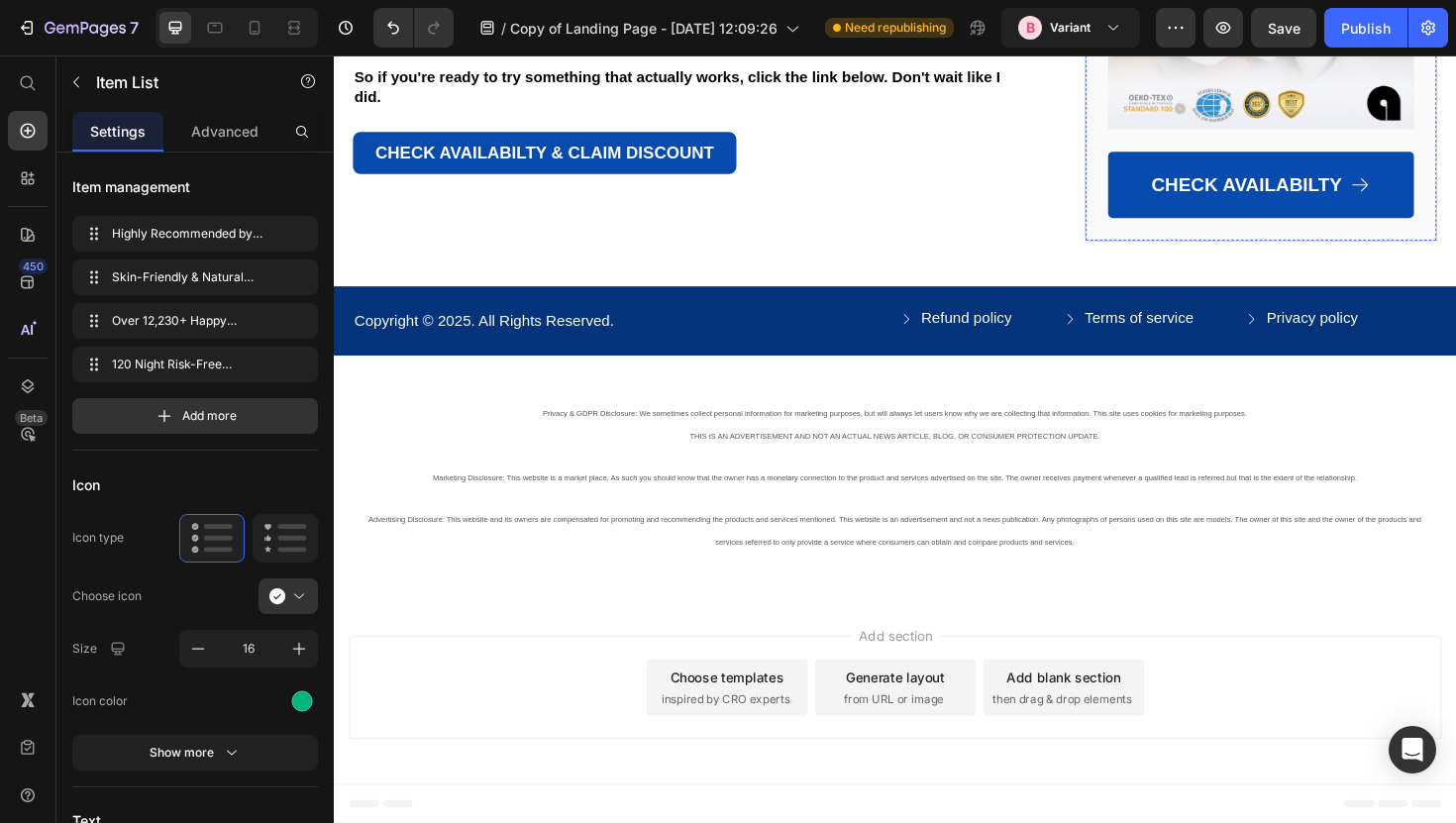 click on "4.9 Text Block | Text Block 1,138 Reviews Text Block Row" at bounding box center [1315, -459] 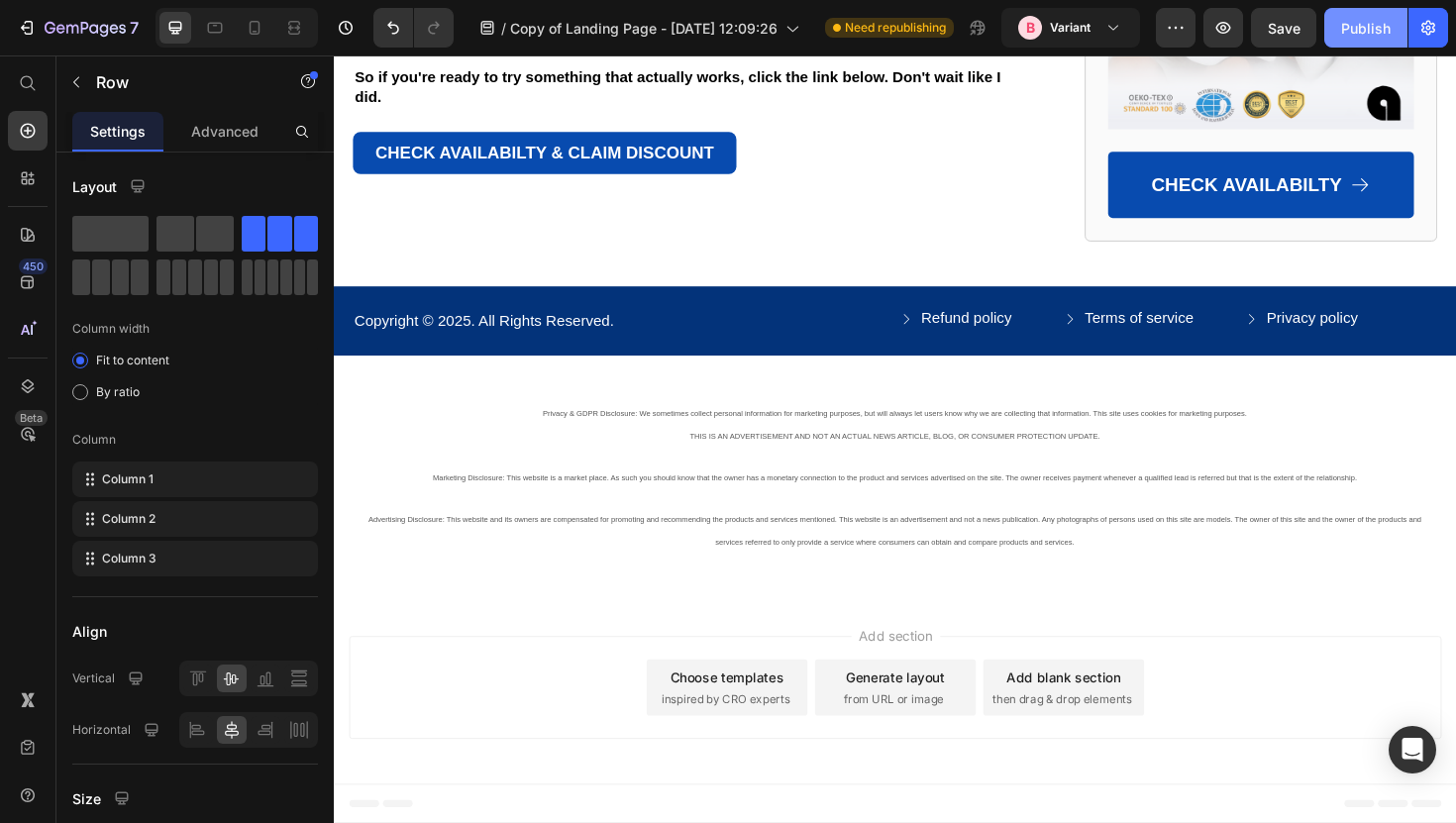 click on "Publish" at bounding box center [1366, 28] 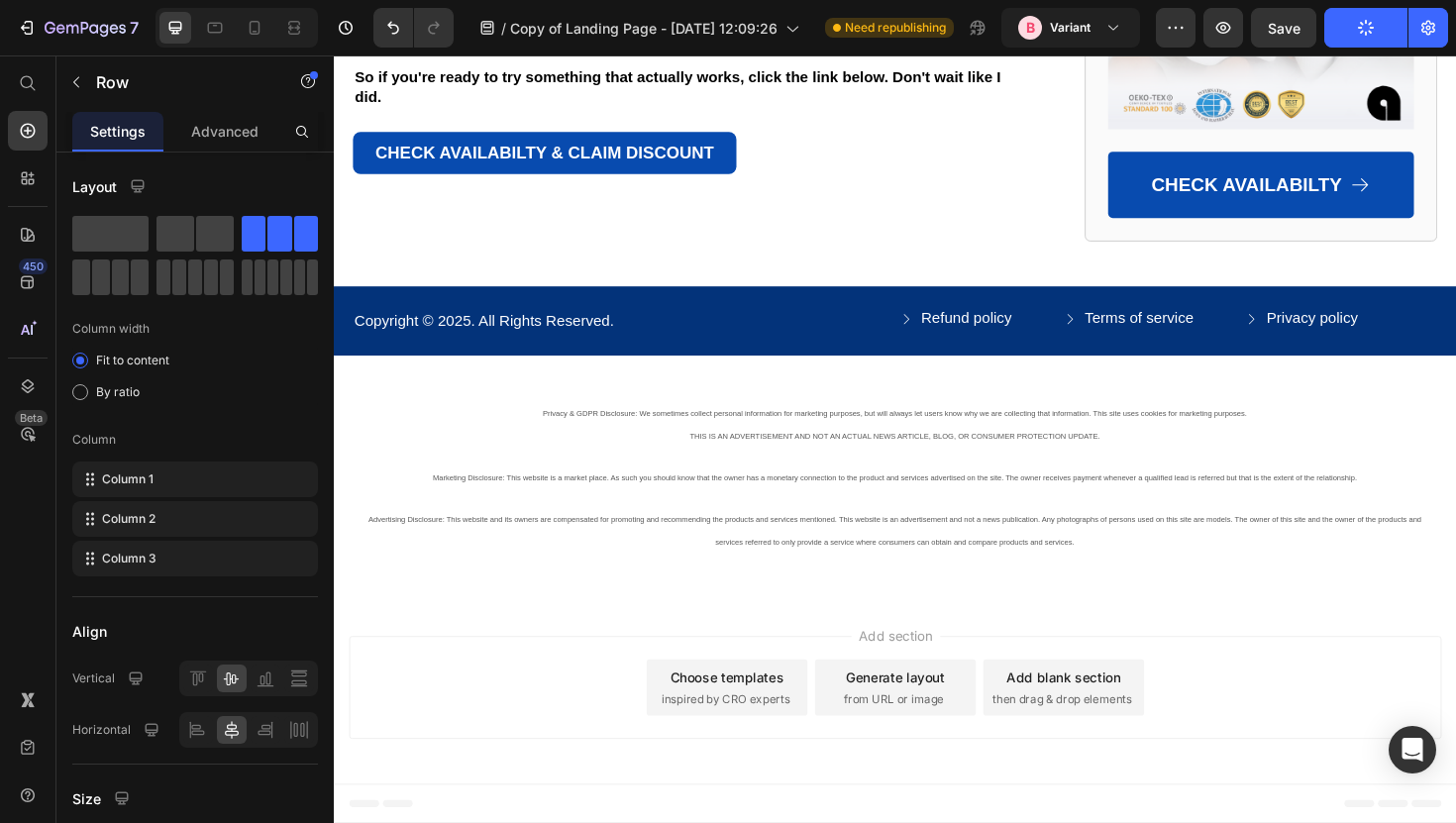 click on "Over 12,230+ Happy Customers" at bounding box center [1329, -261] 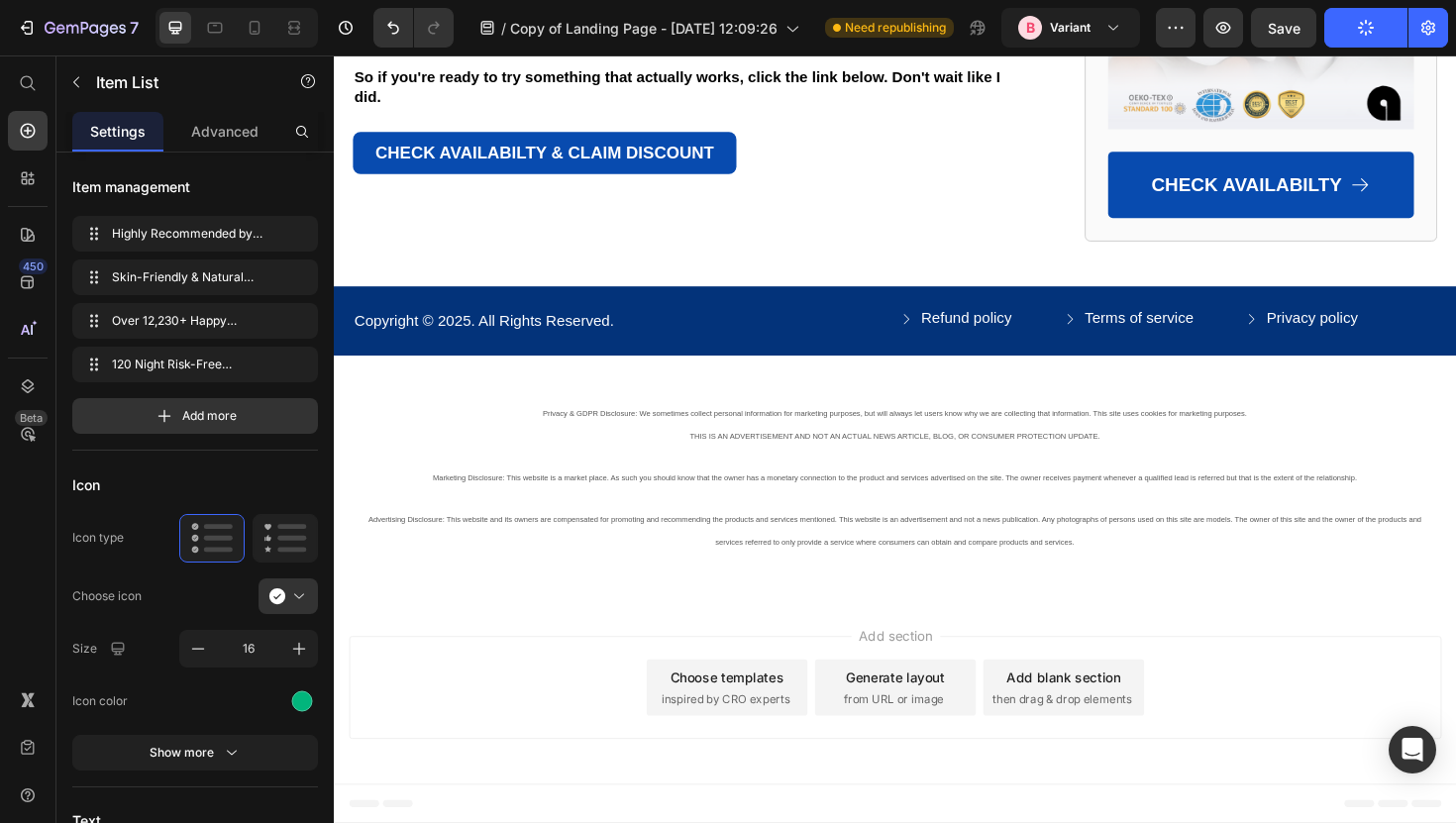 click on "Over 12,230+ Happy Customers" at bounding box center [1329, -261] 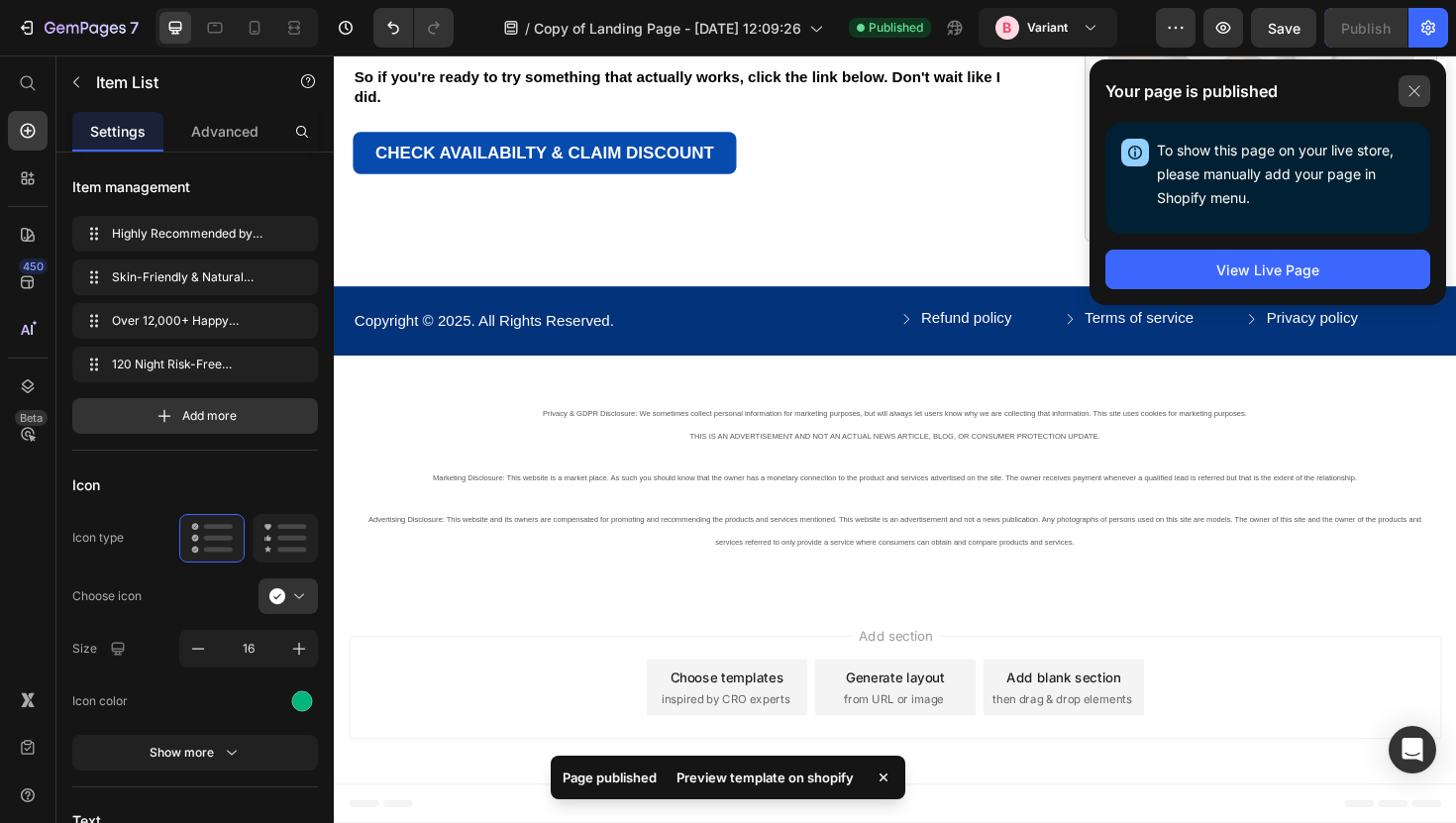 click 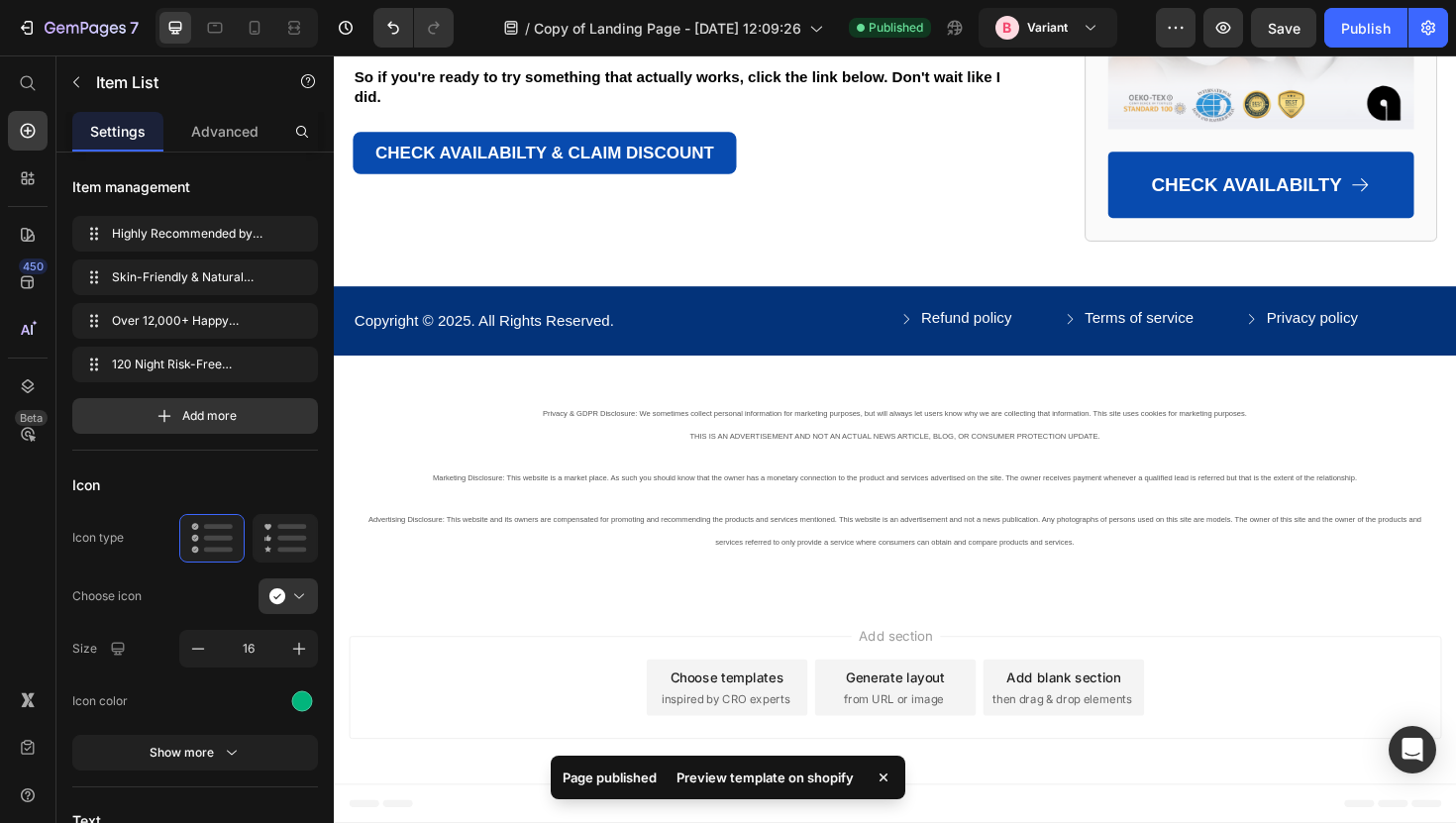 click on "Over 12,000+ Happy Customers" at bounding box center (1329, -261) 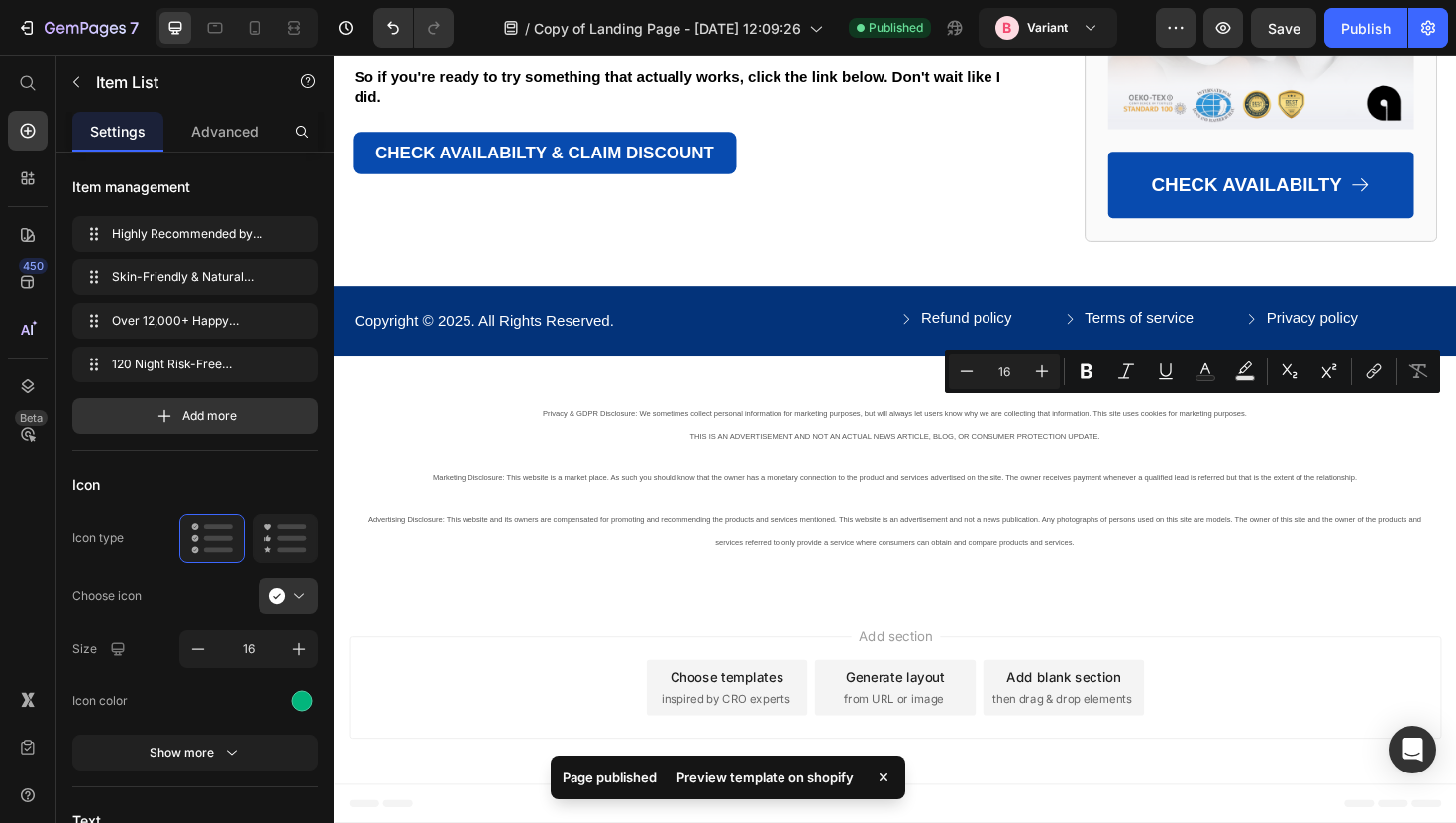 copy on "Over 12,000+ Happy Customers" 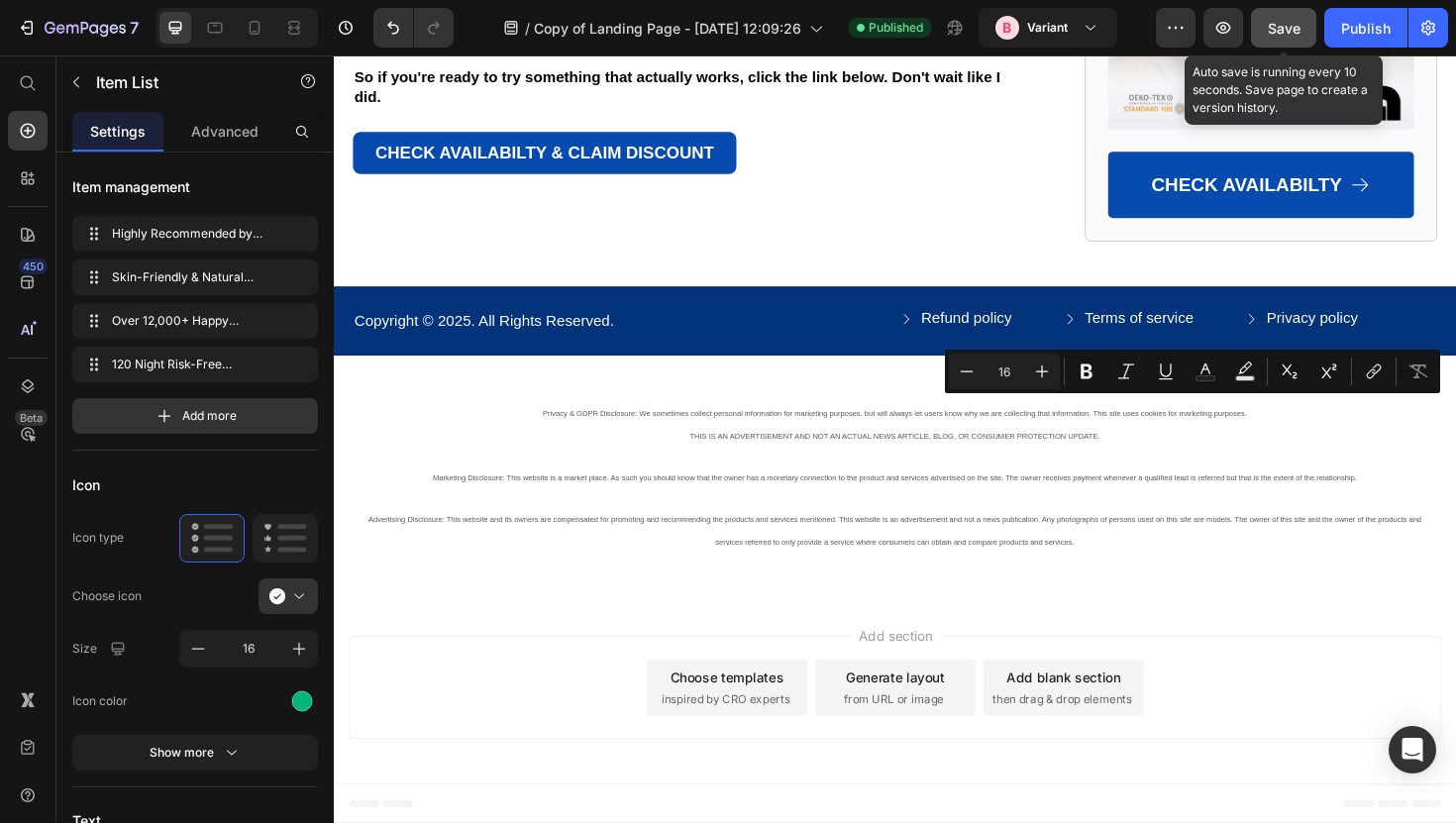 click on "Save" at bounding box center (1284, 28) 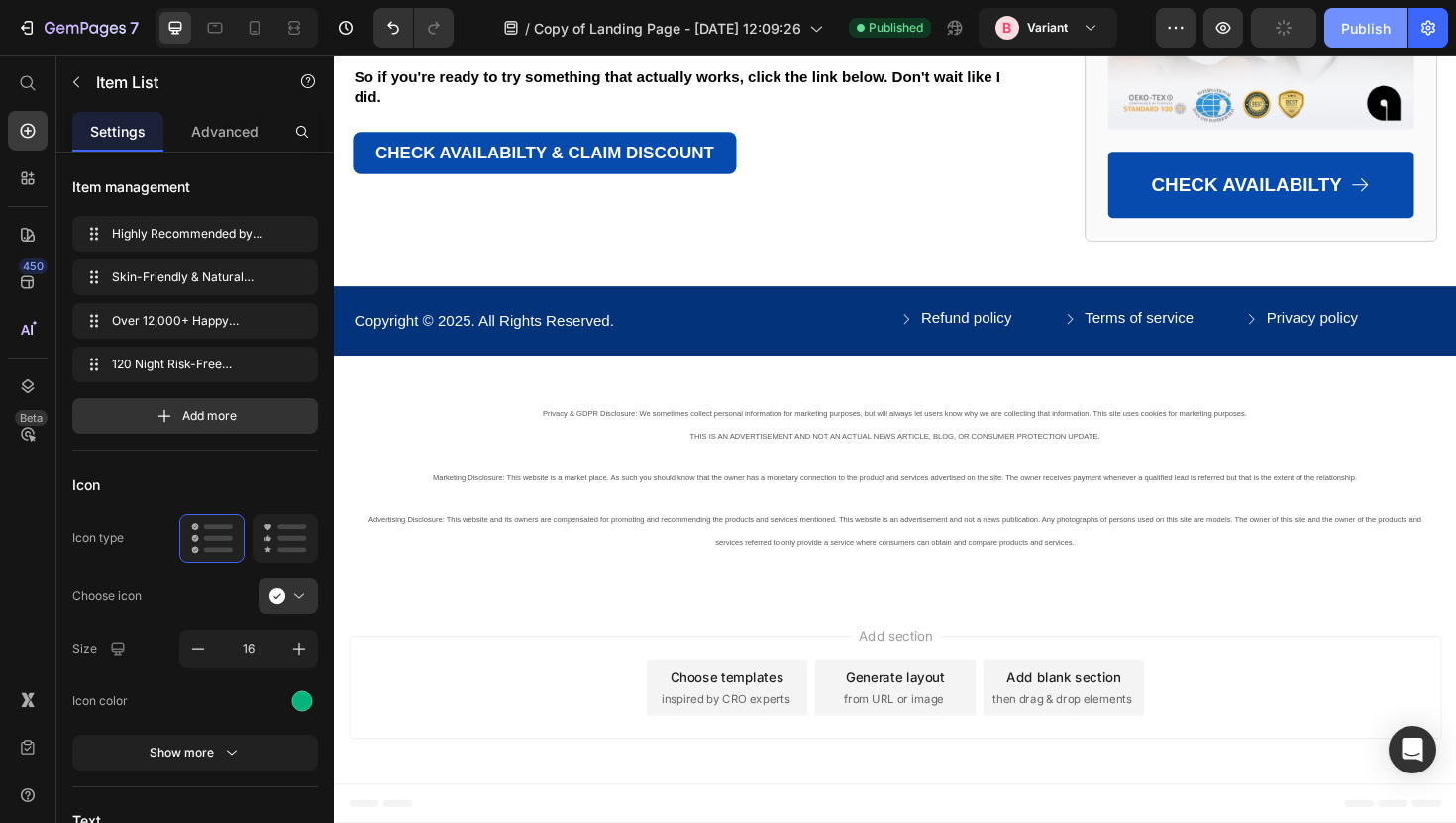 click on "Publish" 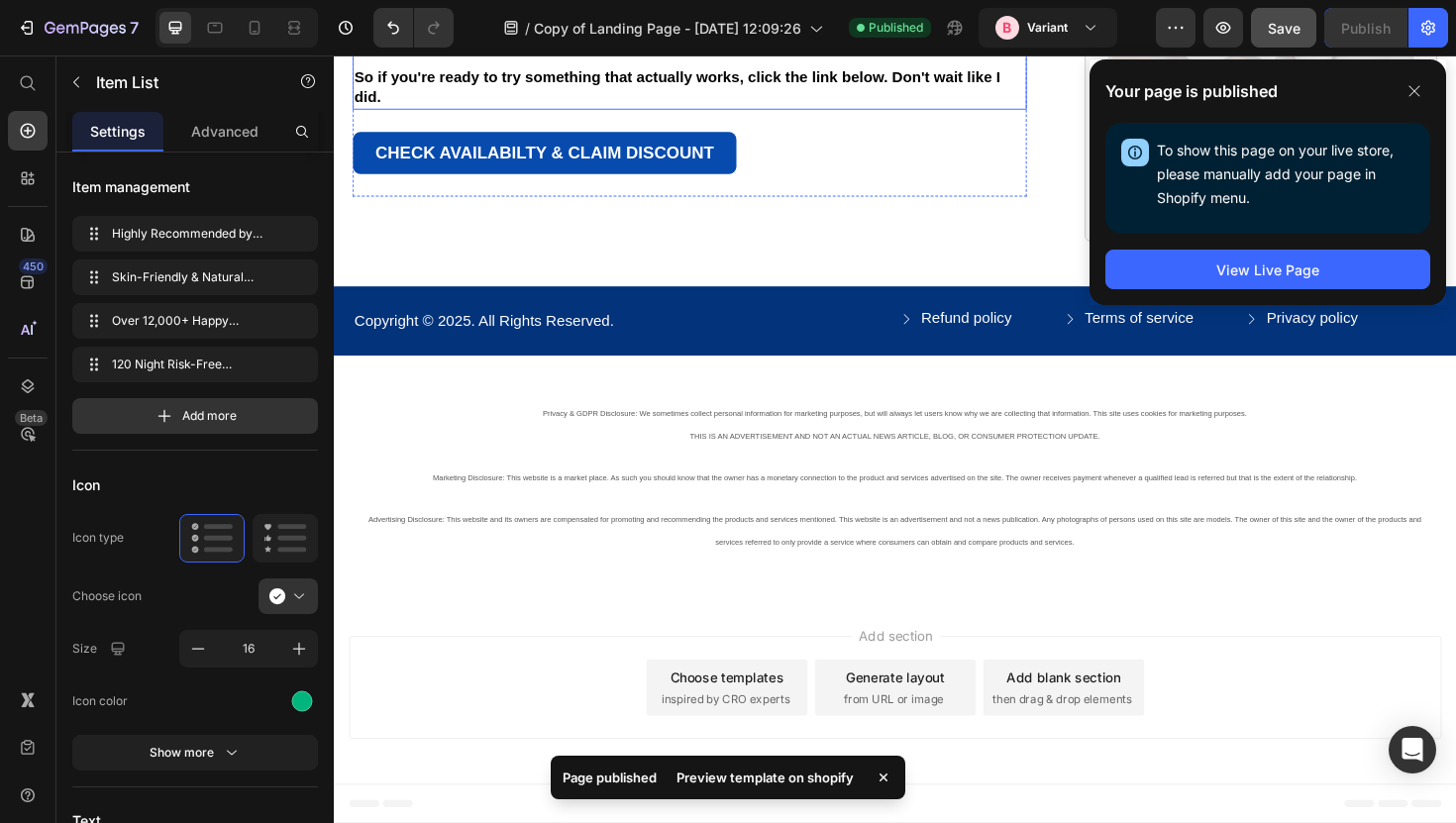 scroll, scrollTop: 13444, scrollLeft: 0, axis: vertical 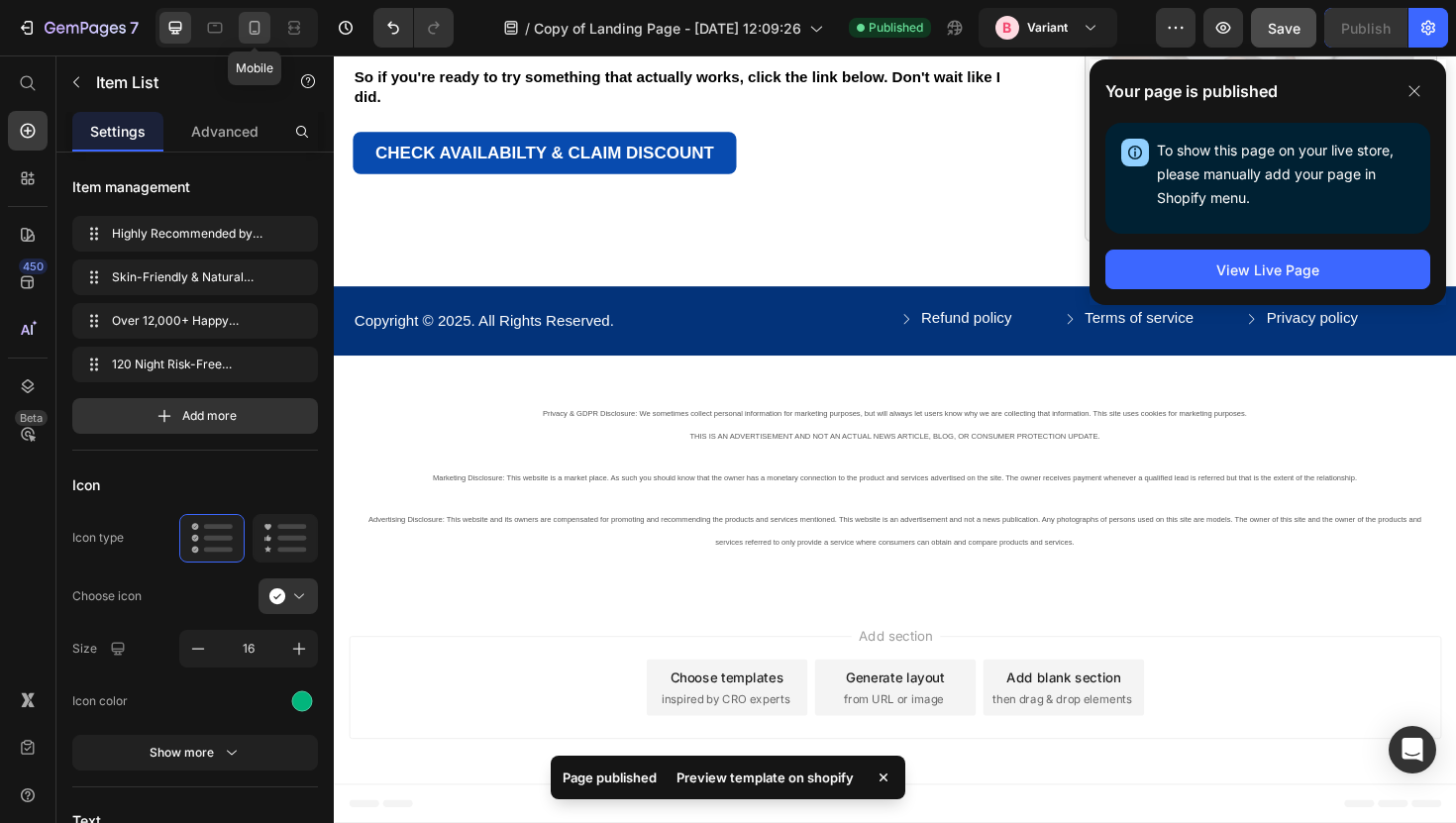 click 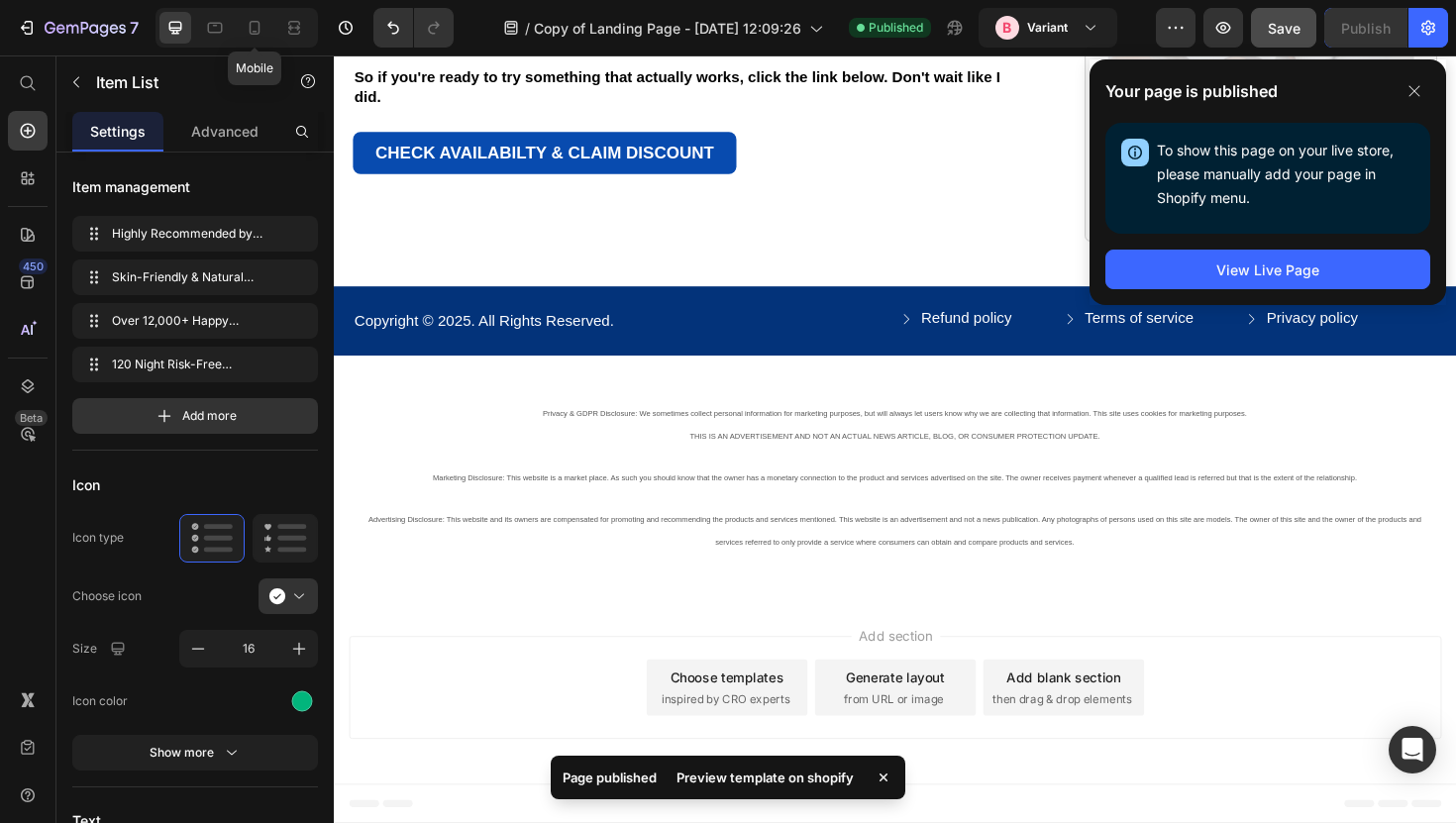 type on "14" 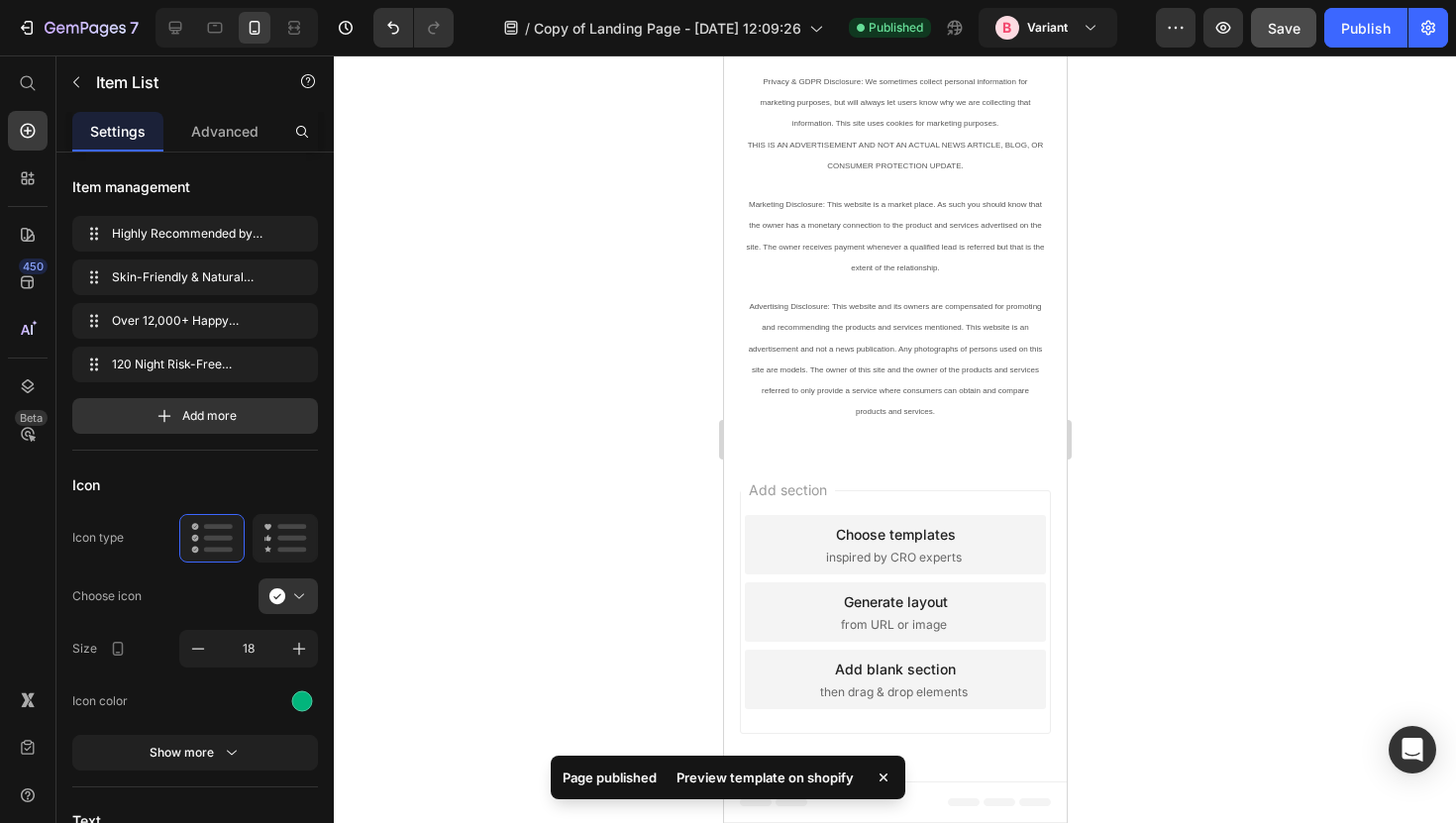 scroll, scrollTop: 14253, scrollLeft: 0, axis: vertical 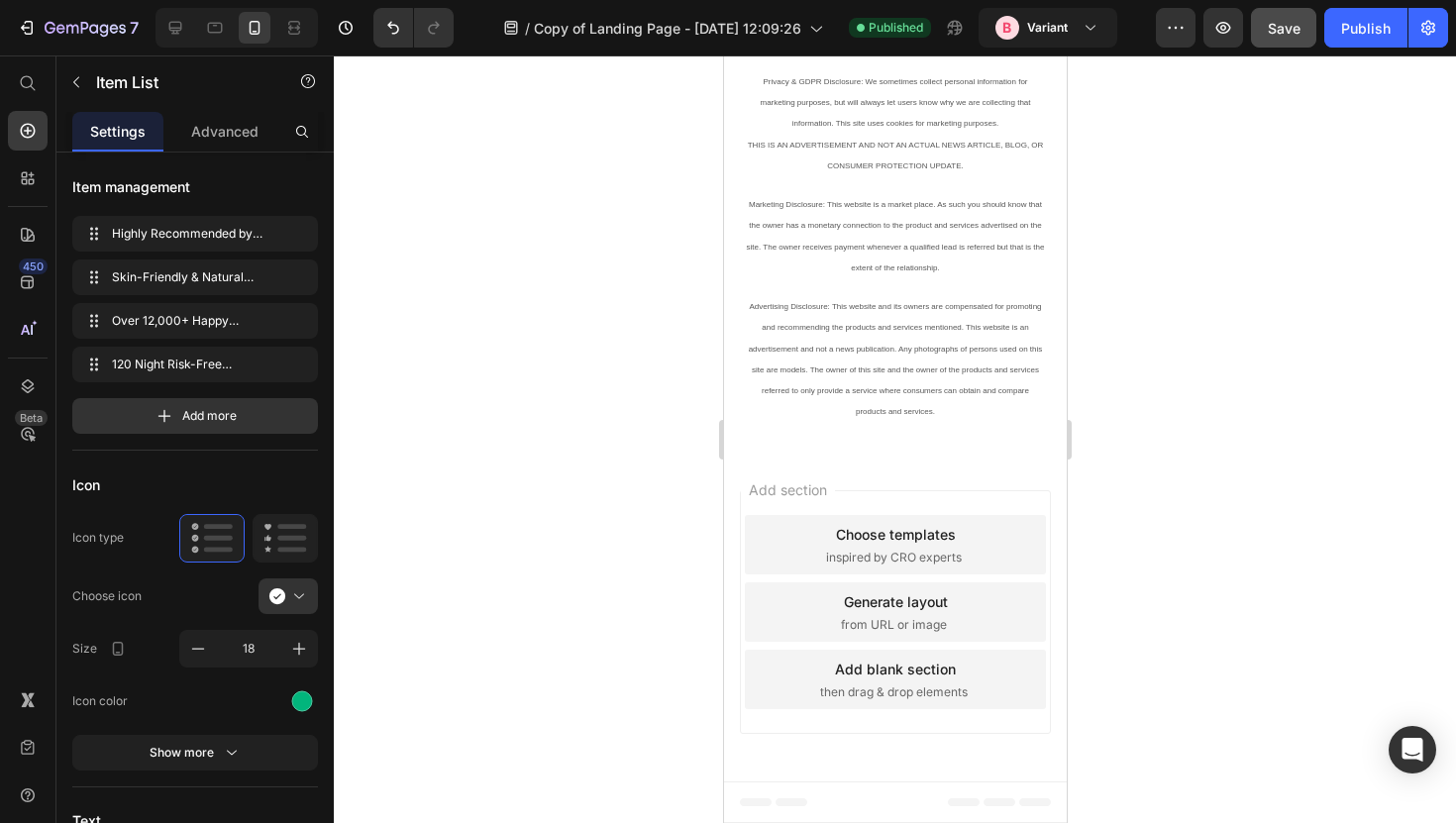 click on "Over 12,230+ Happy Customers" at bounding box center (899, -439) 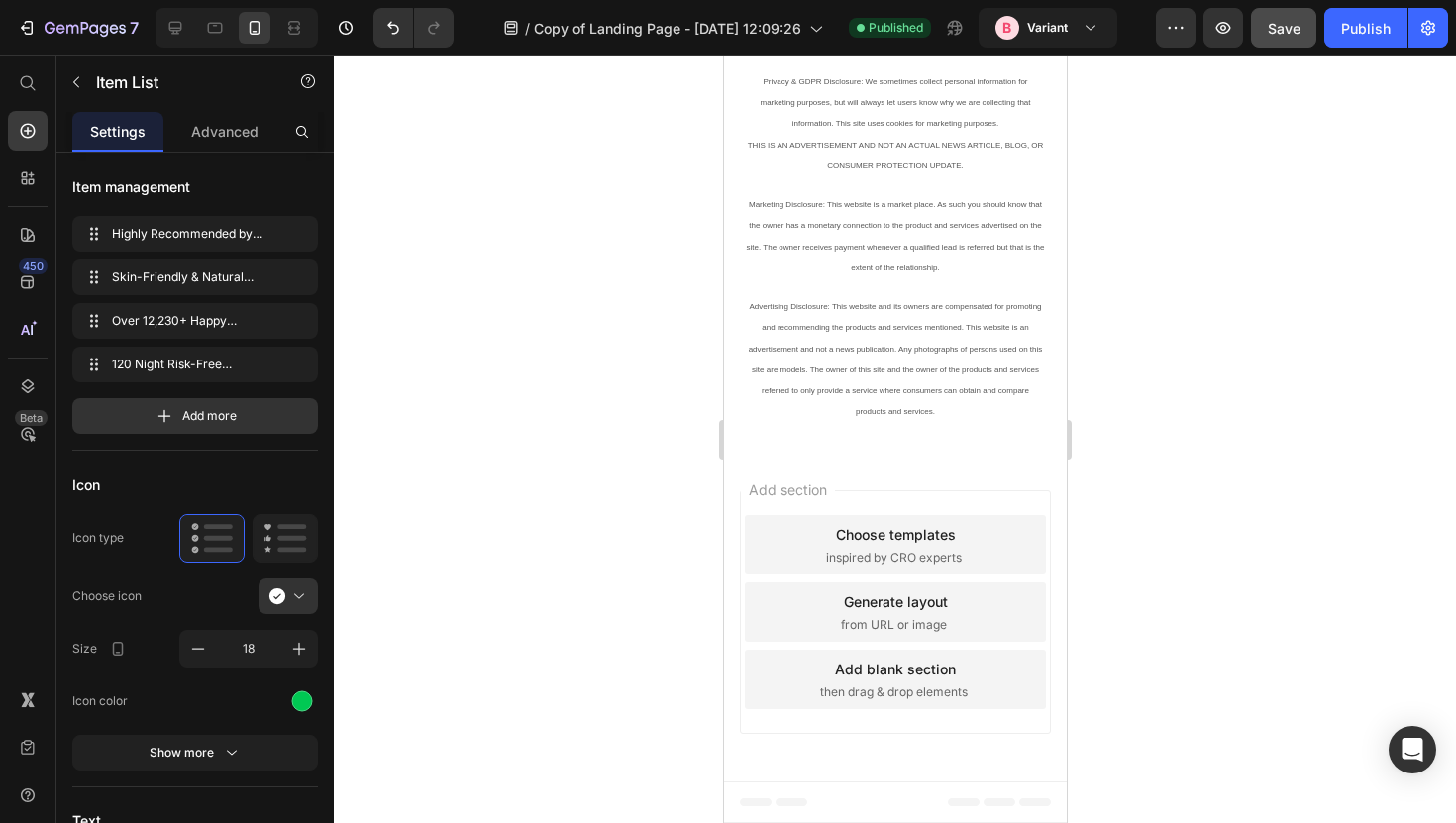 click on "Over 12,230+ Happy Customers" at bounding box center [899, -439] 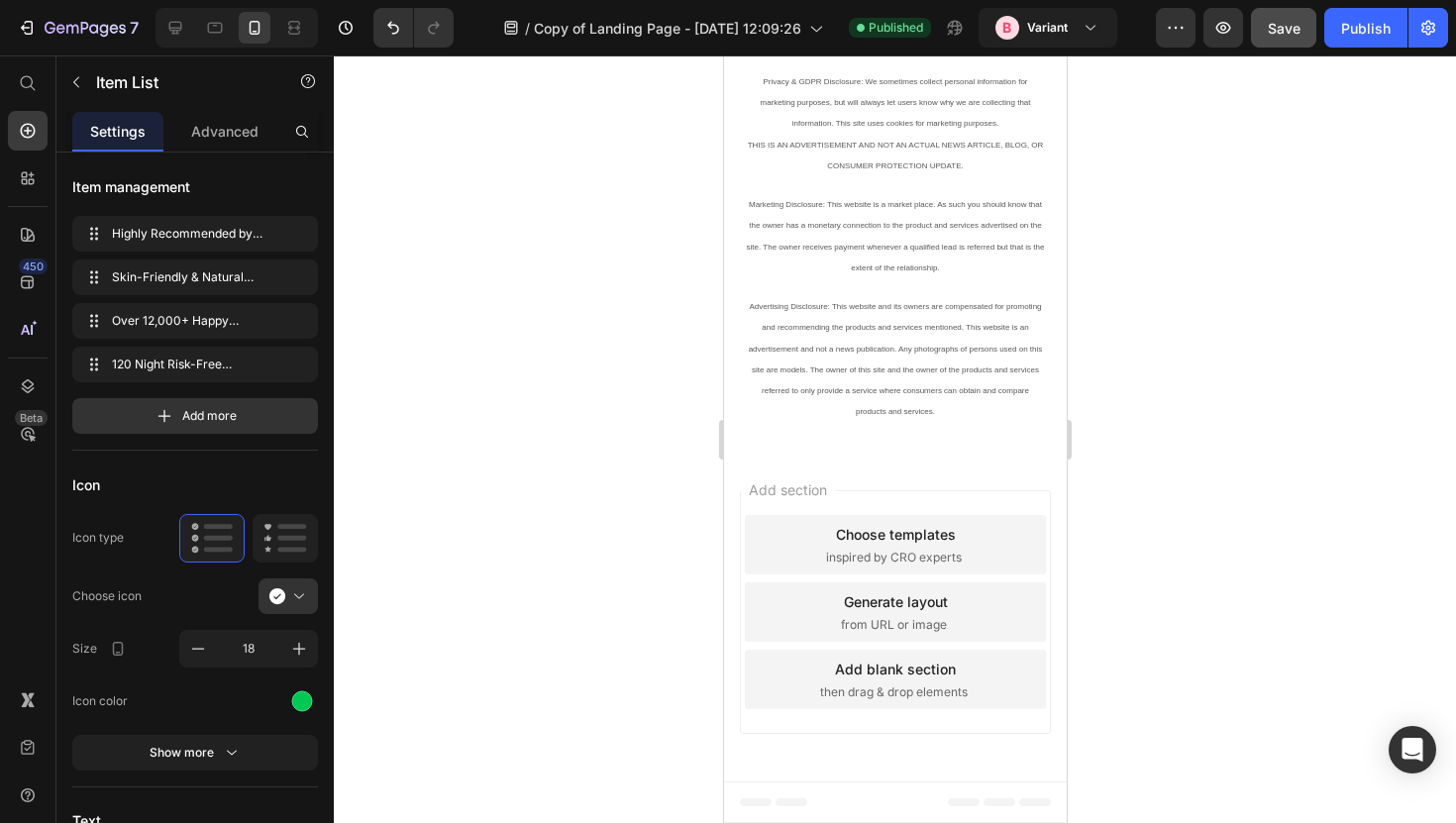 click 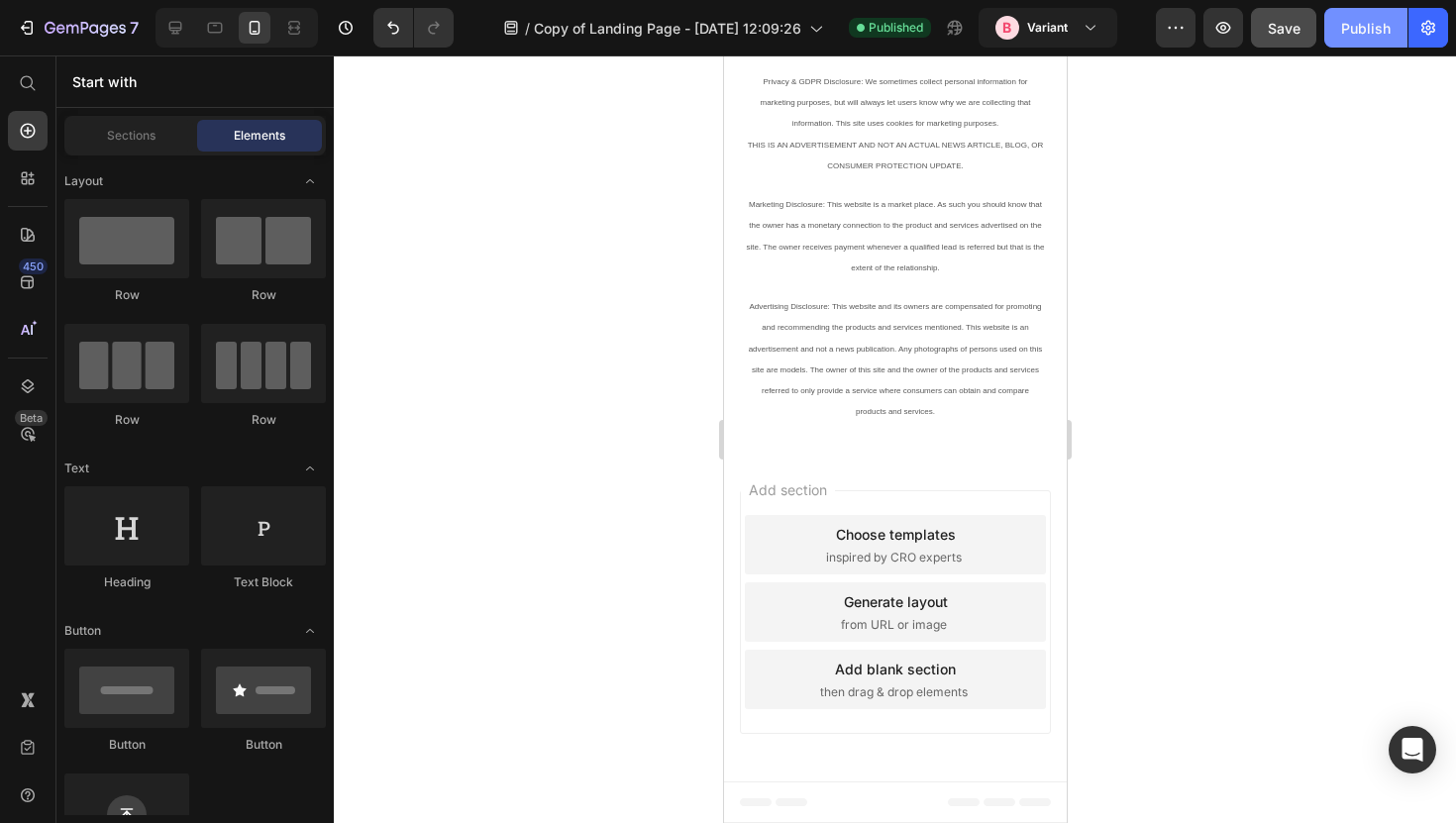 click on "Publish" at bounding box center (1366, 28) 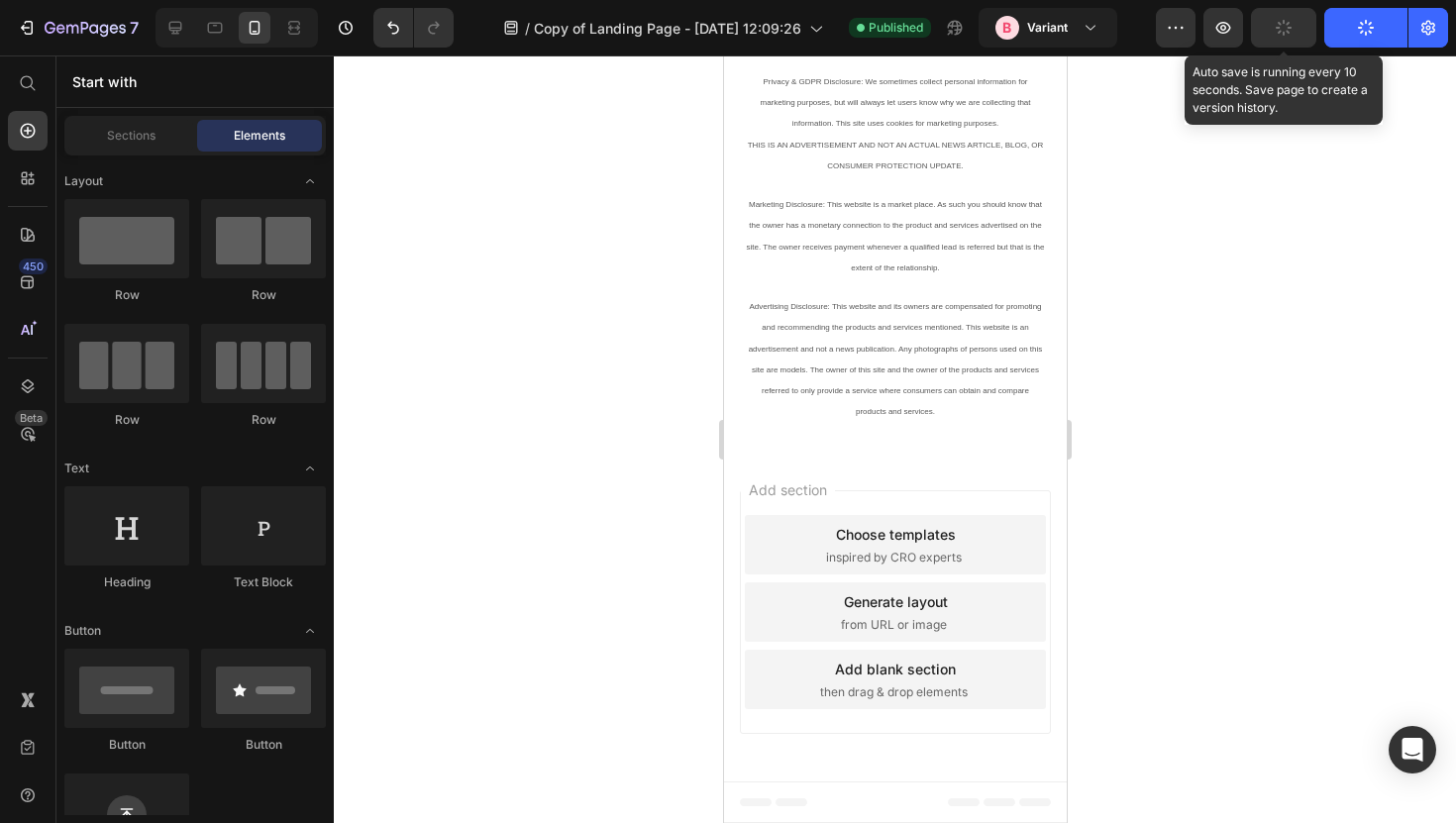 click 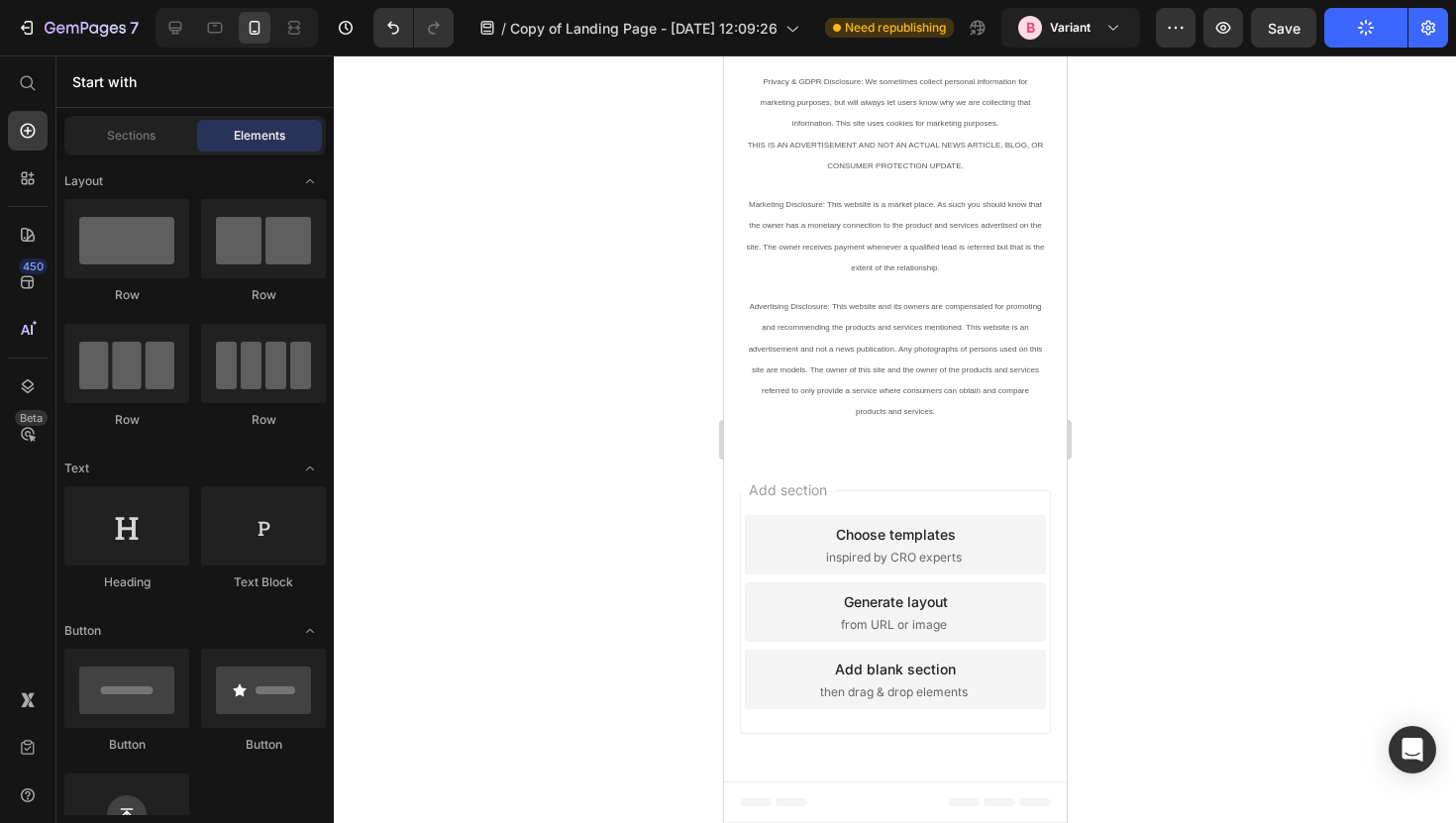click on "Skin-Friendly & Natural Materials" at bounding box center [899, -470] 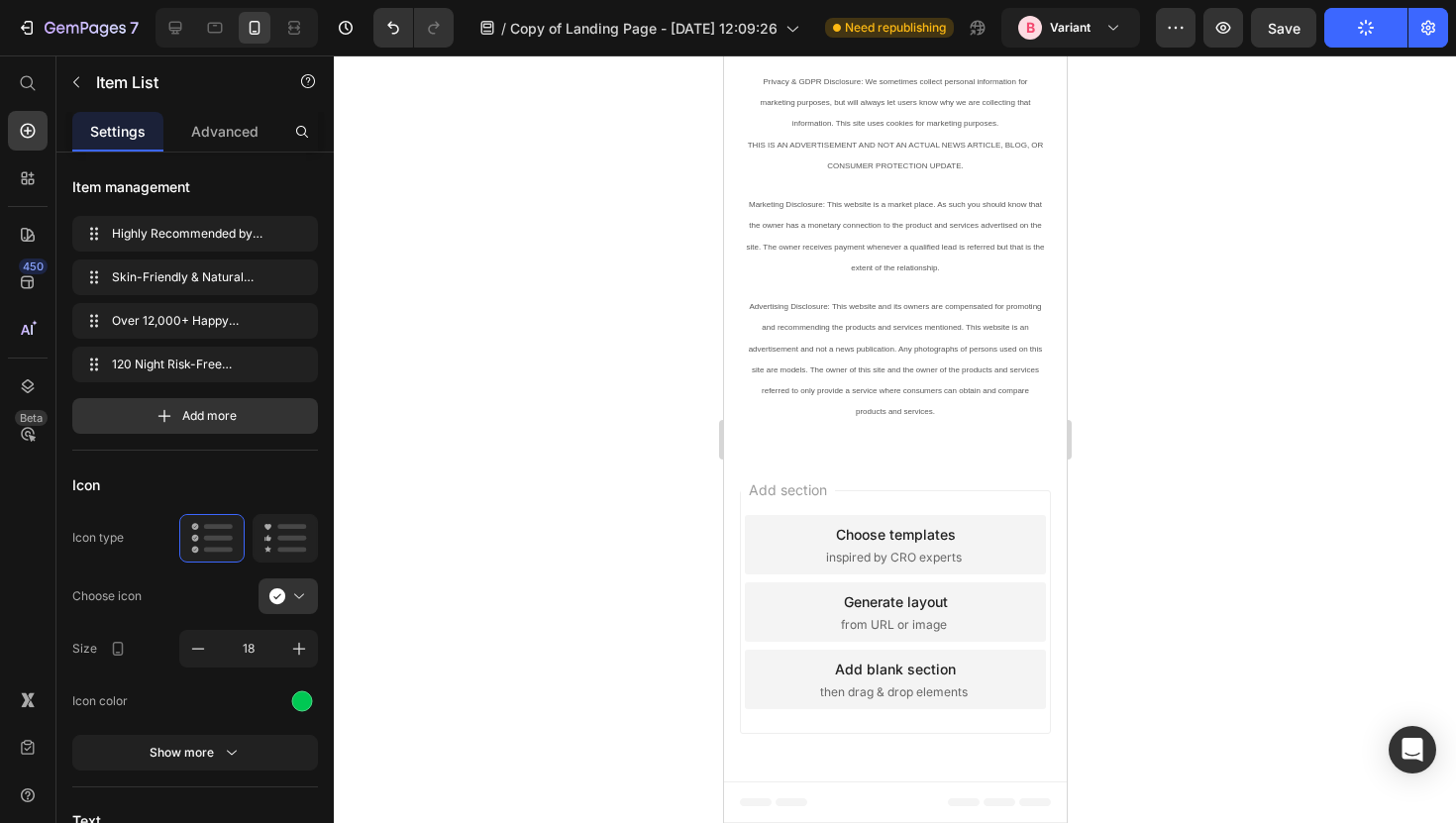 click on "Skin-Friendly & Natural Materials" at bounding box center (899, -470) 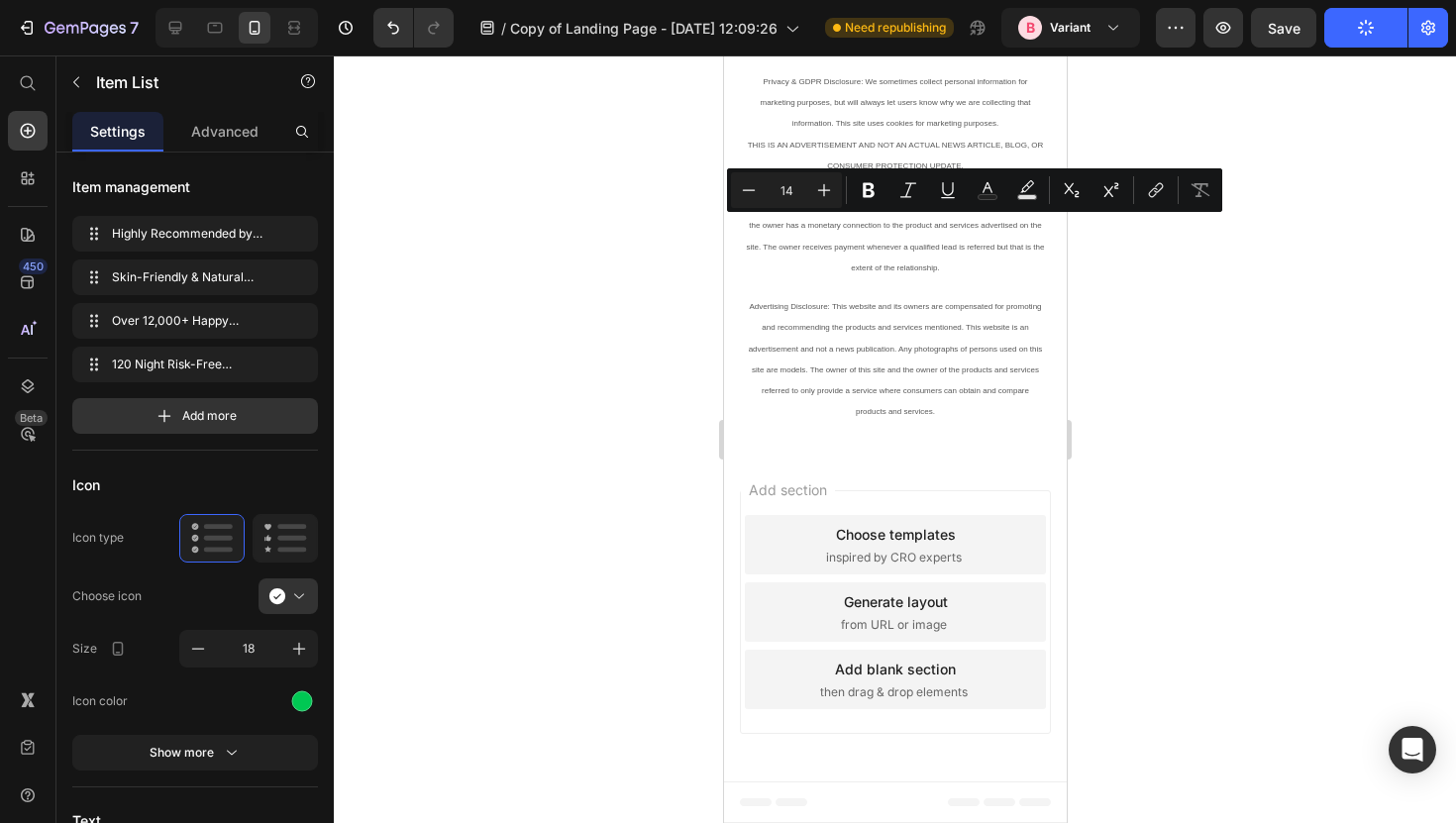 copy on "Skin-Friendly & Natural Materials" 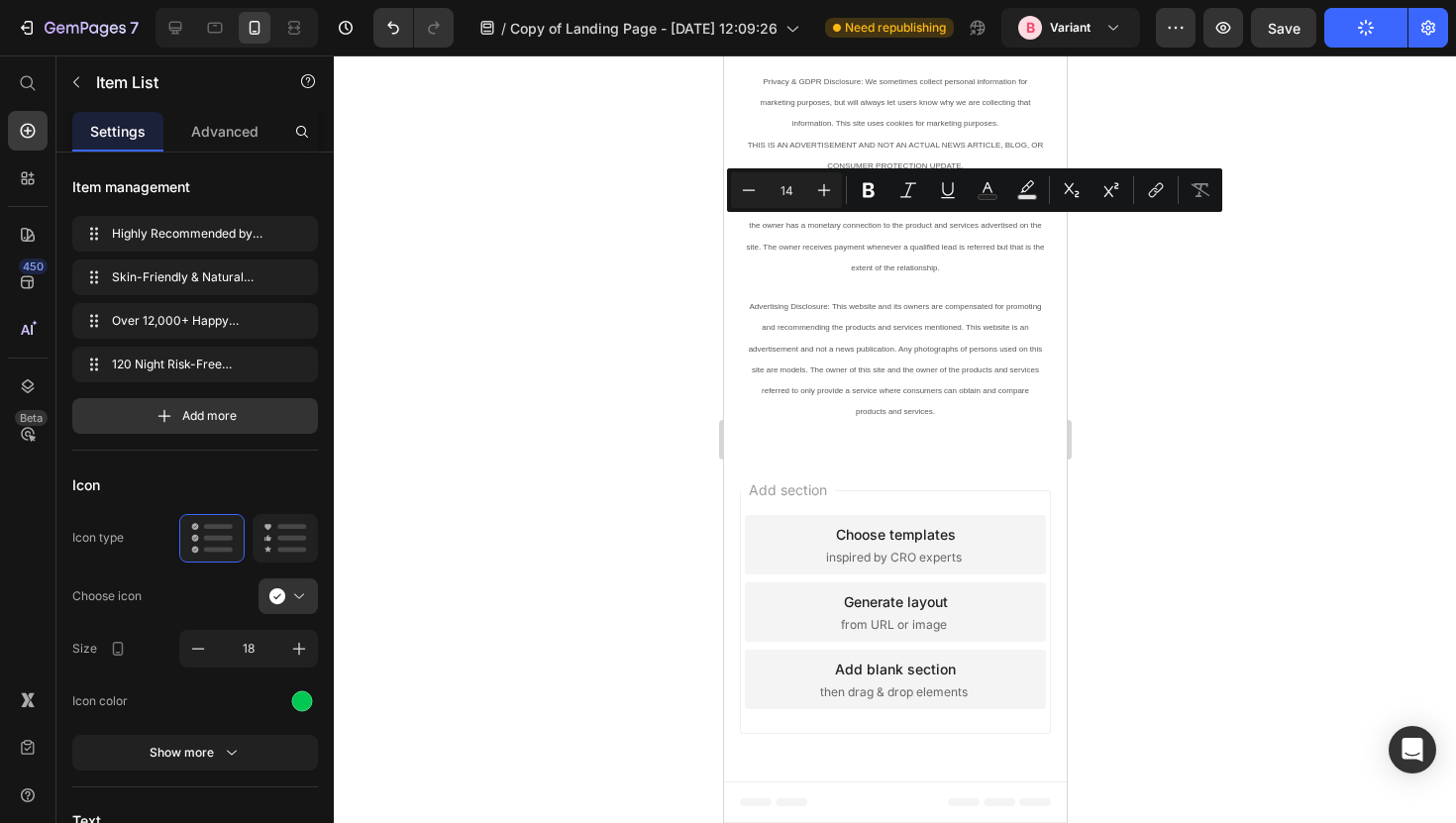 click 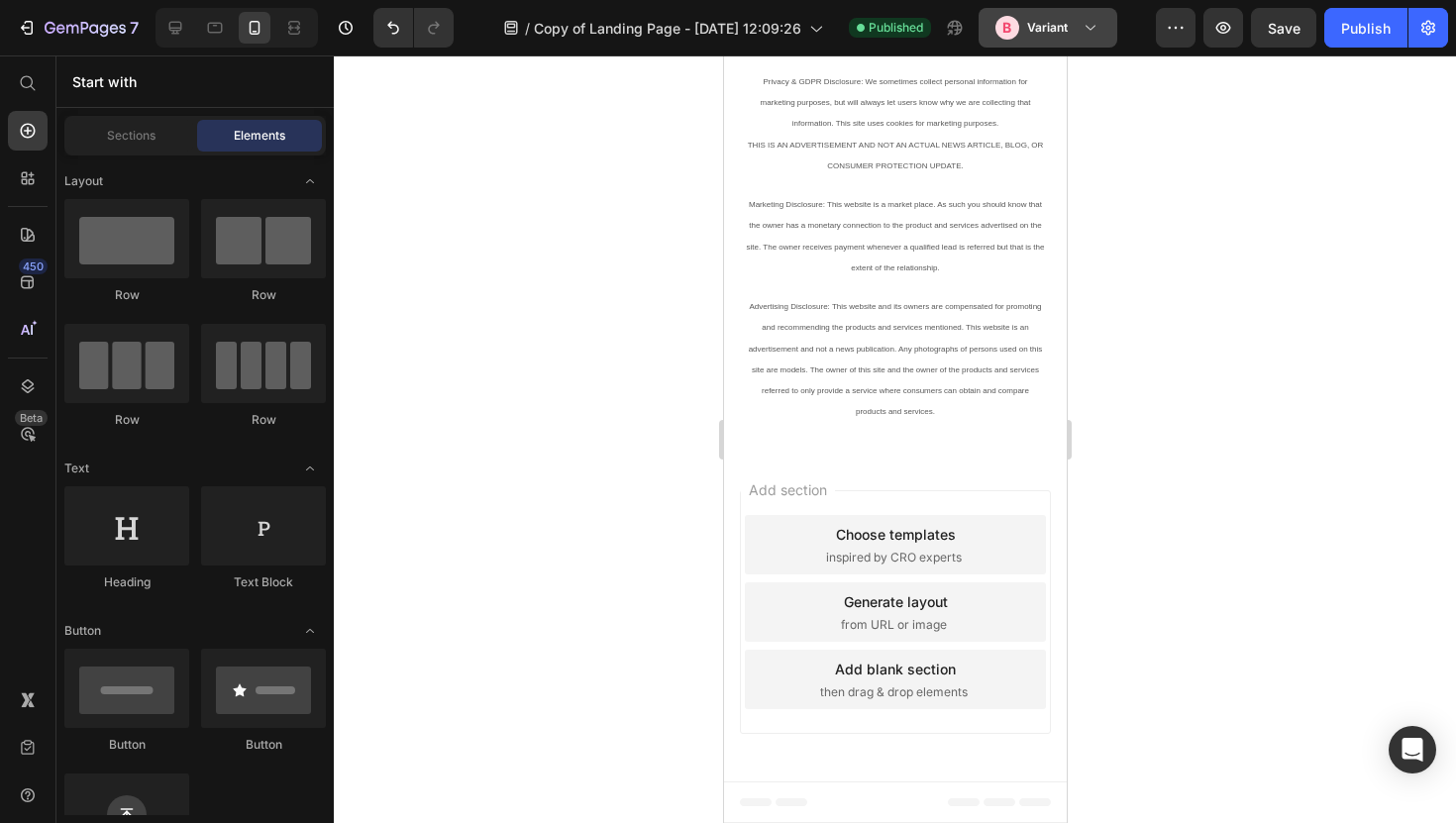 click on "Variant" 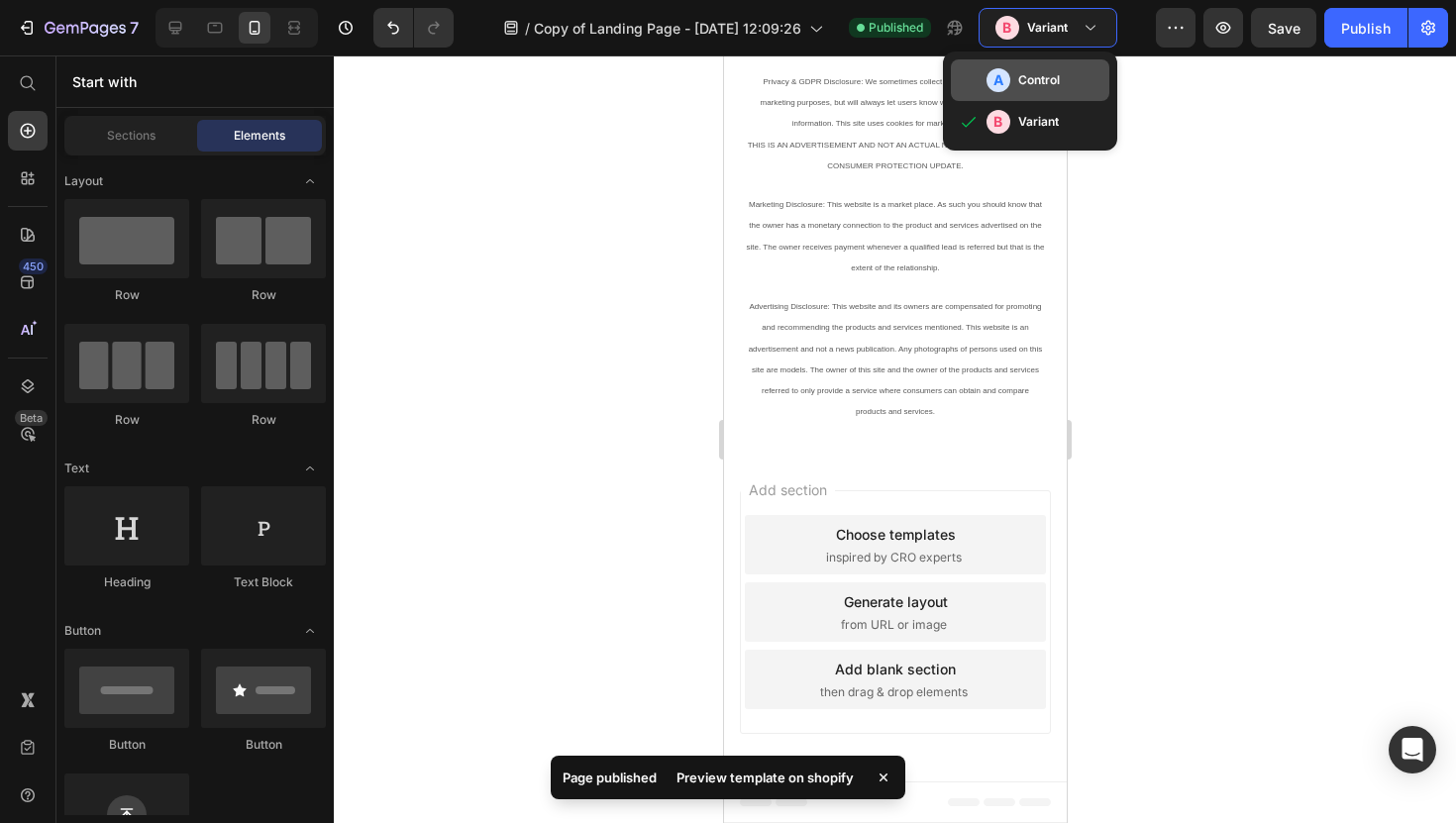 click on "Control" 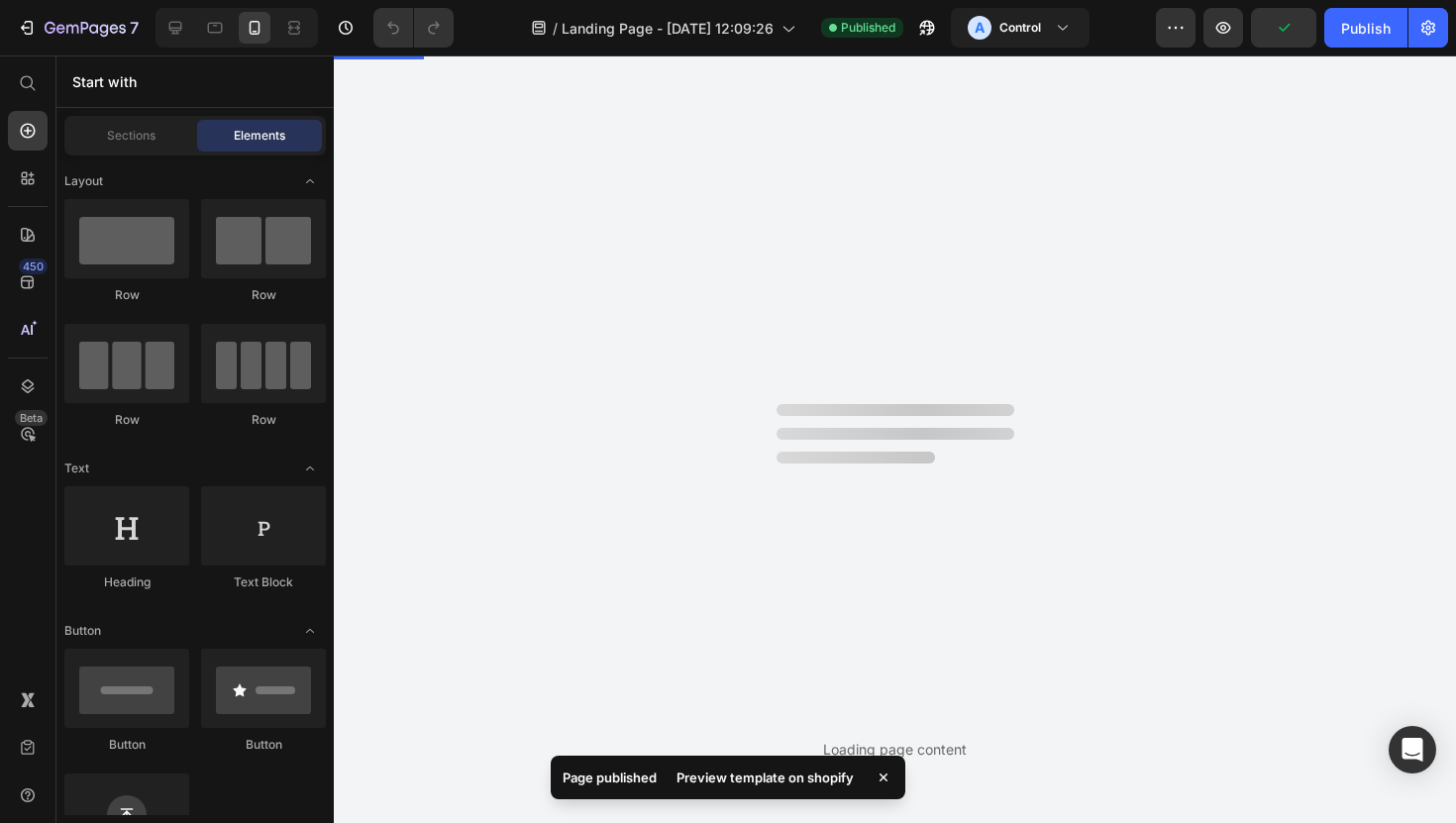 scroll, scrollTop: 0, scrollLeft: 0, axis: both 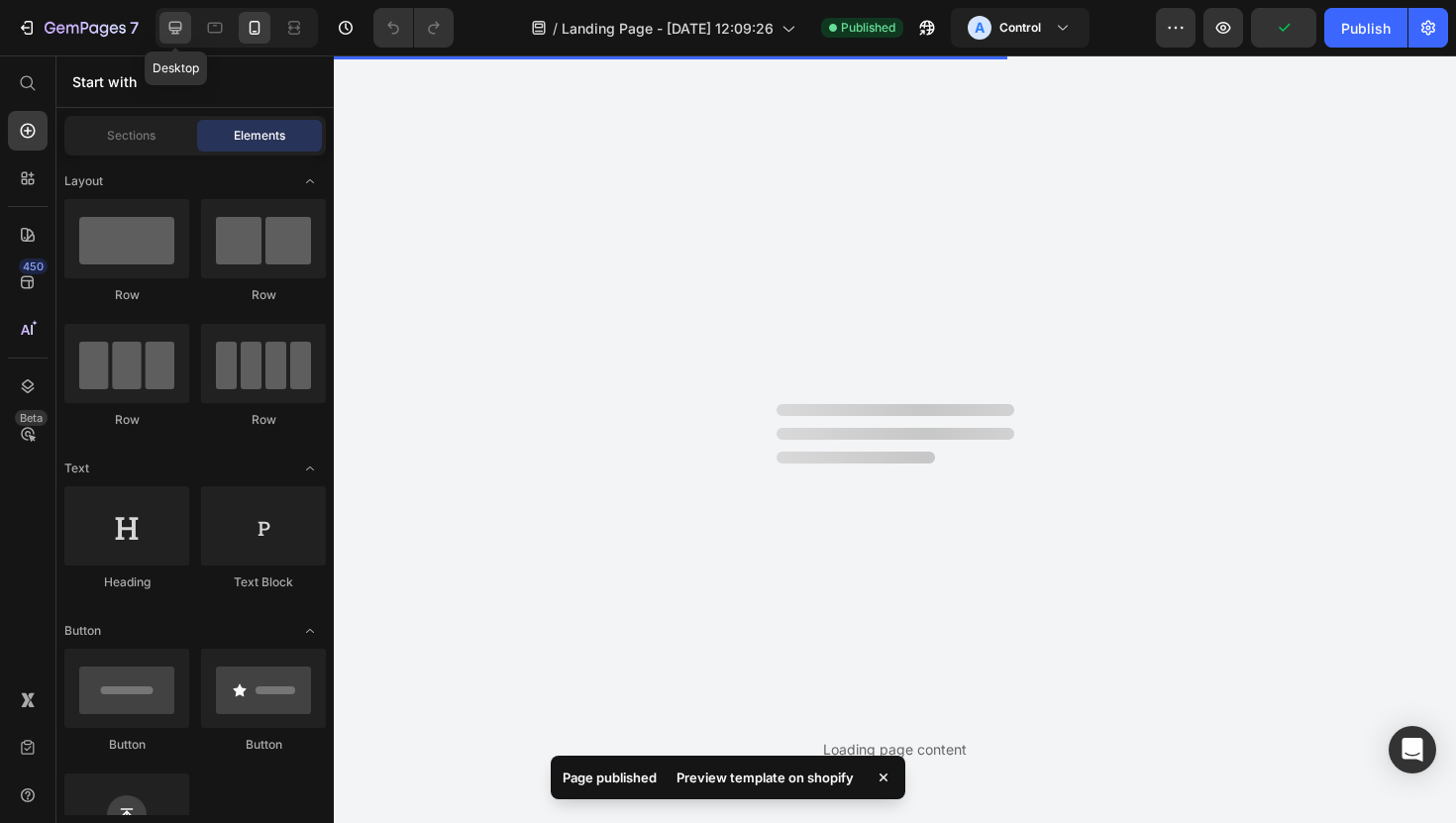click 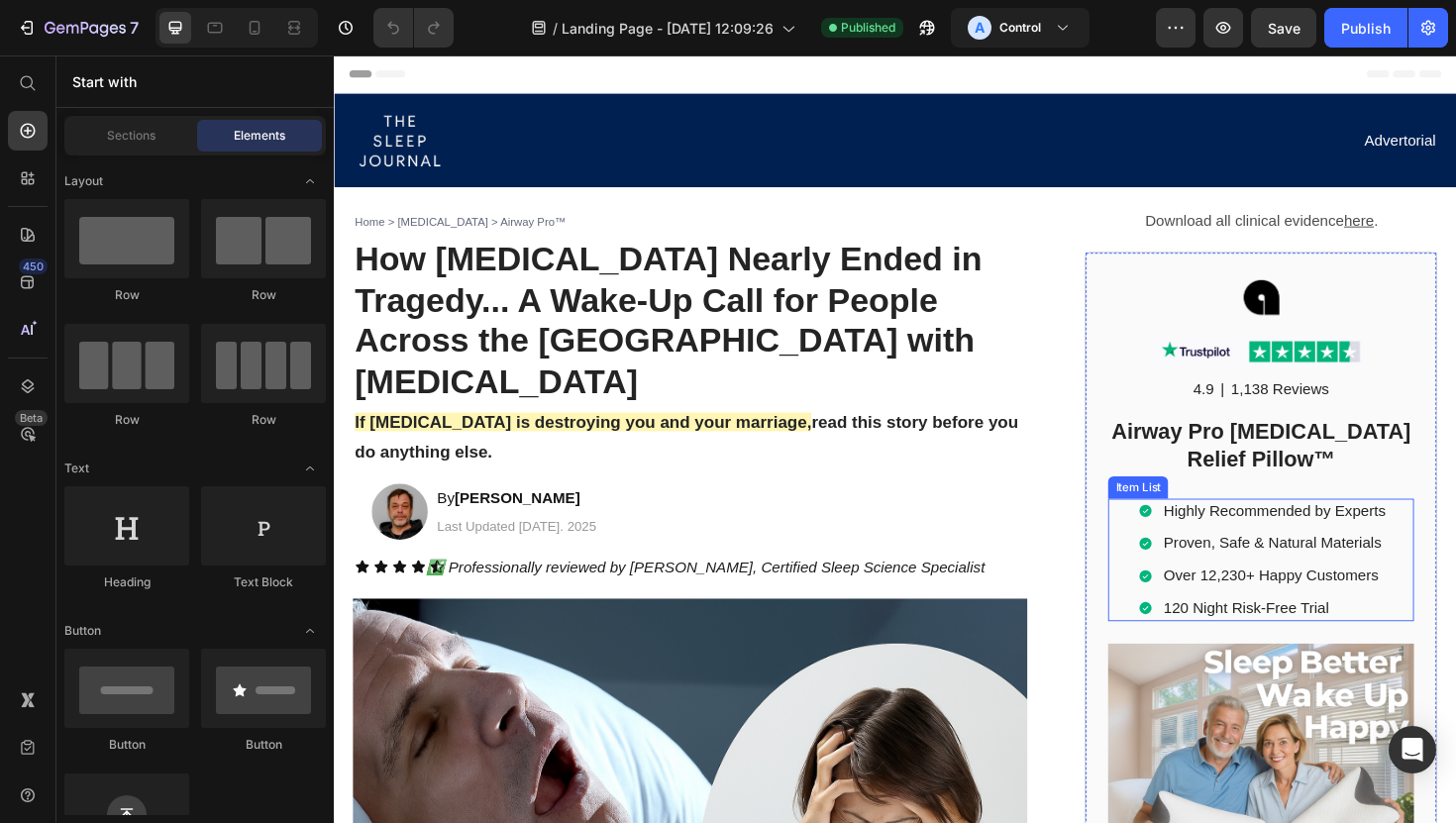 click on "Over 12,230+ Happy Customers" at bounding box center (1329, 606) 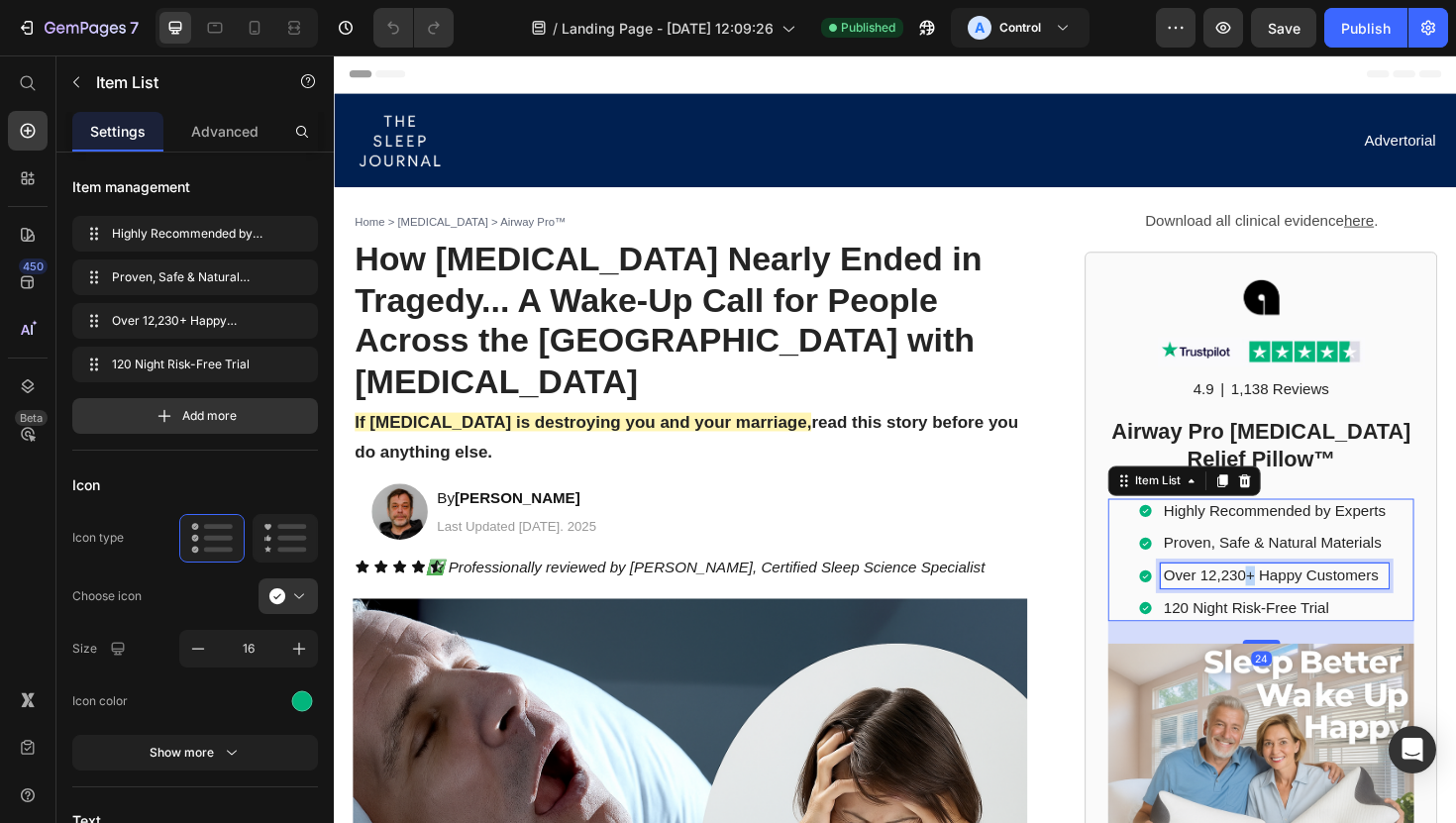 click on "Over 12,230+ Happy Customers" at bounding box center [1329, 606] 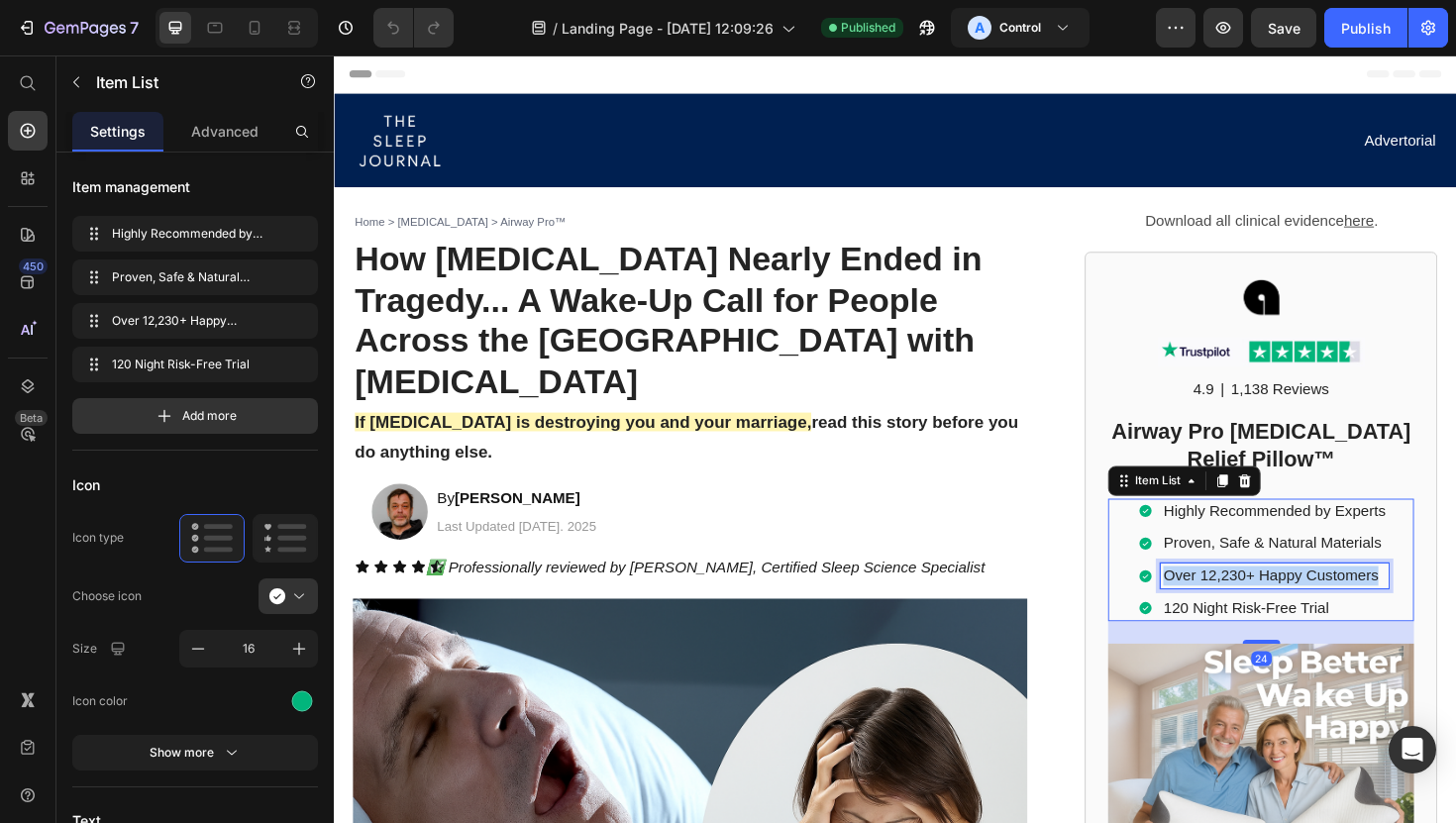 click on "Over 12,230+ Happy Customers" at bounding box center (1329, 606) 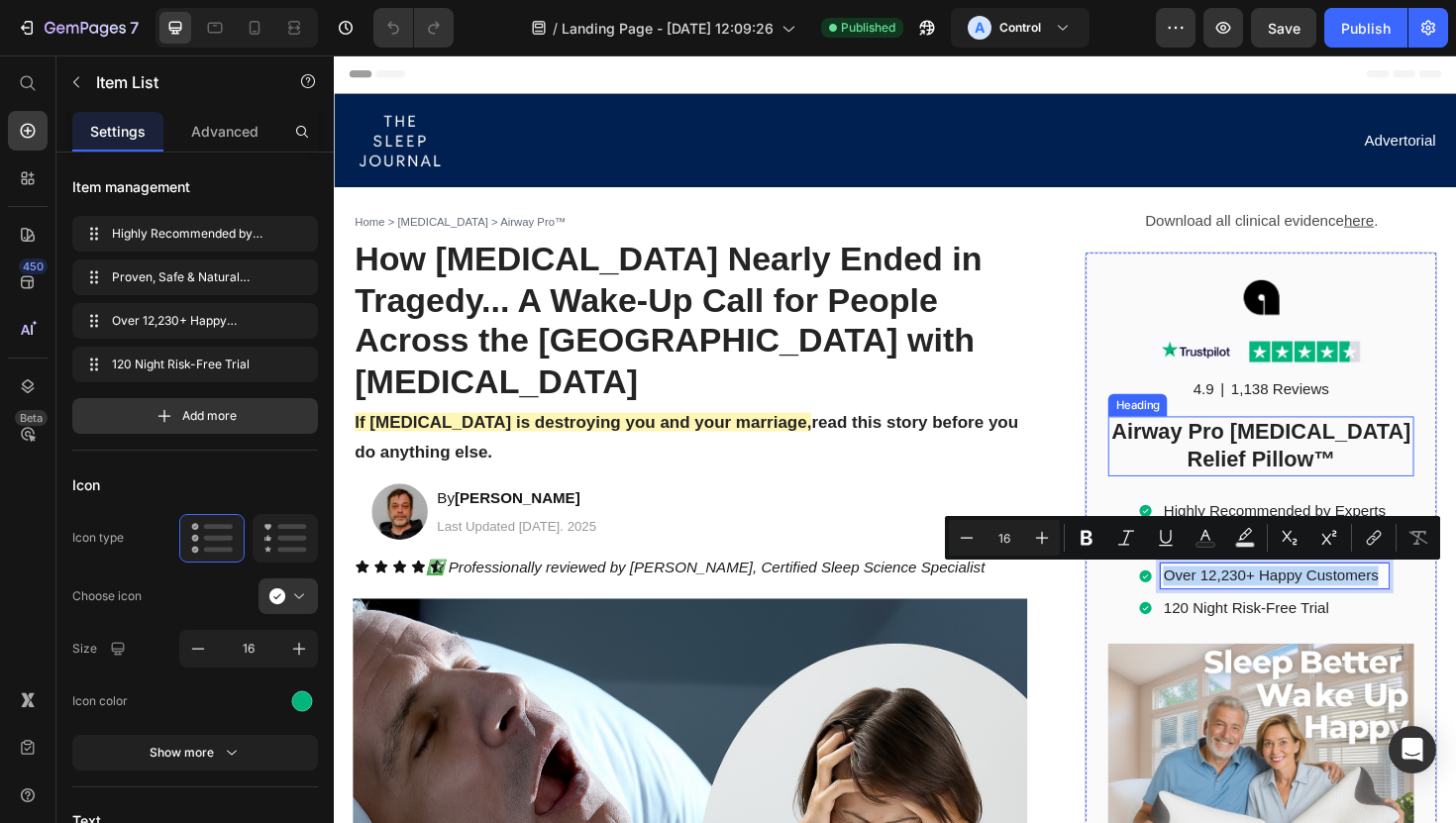 click on "Airway Pro [MEDICAL_DATA] Relief Pillow™" at bounding box center [1315, 469] 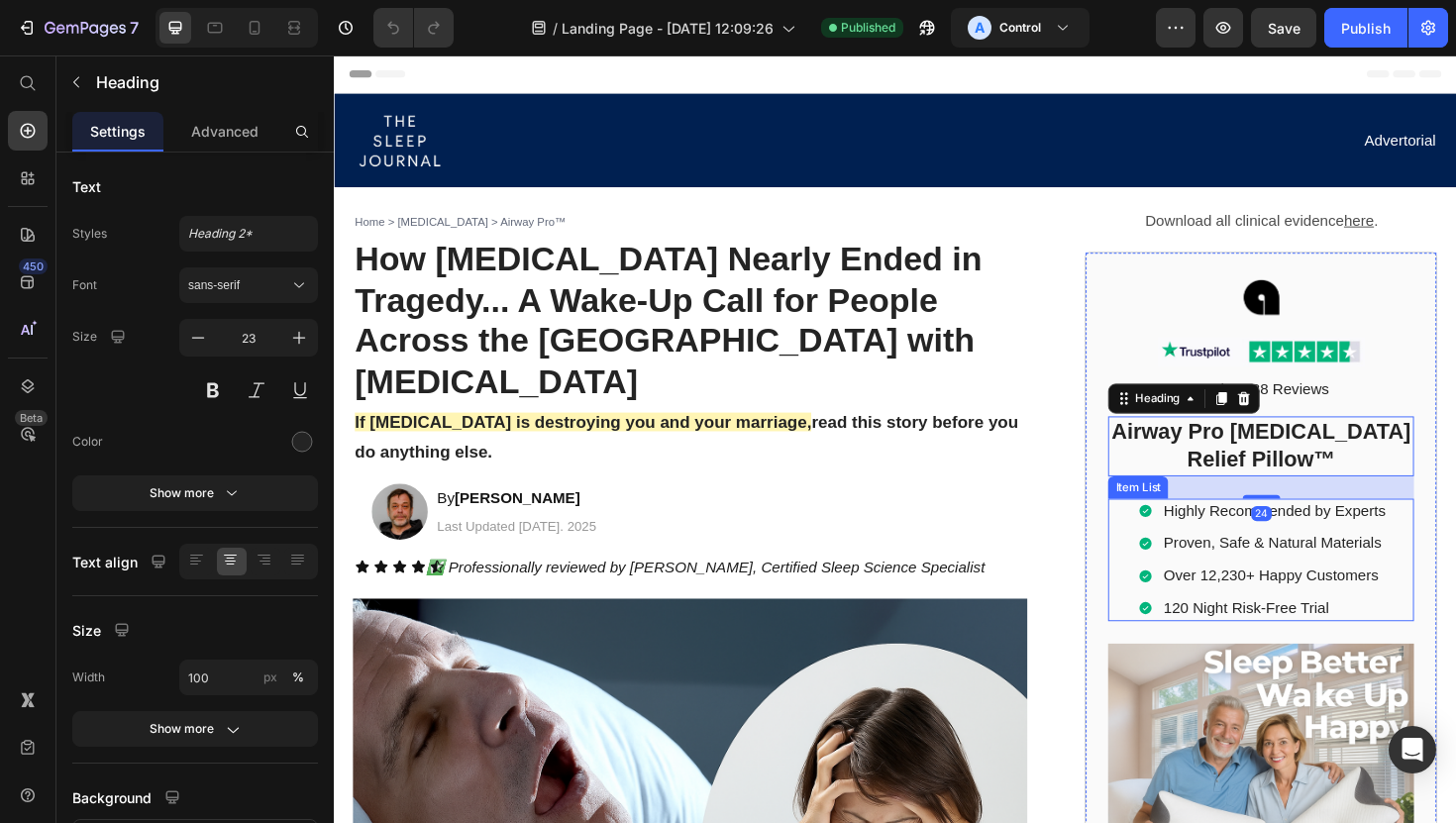 click on "Proven, Safe & Natural Materials" at bounding box center (1329, 571) 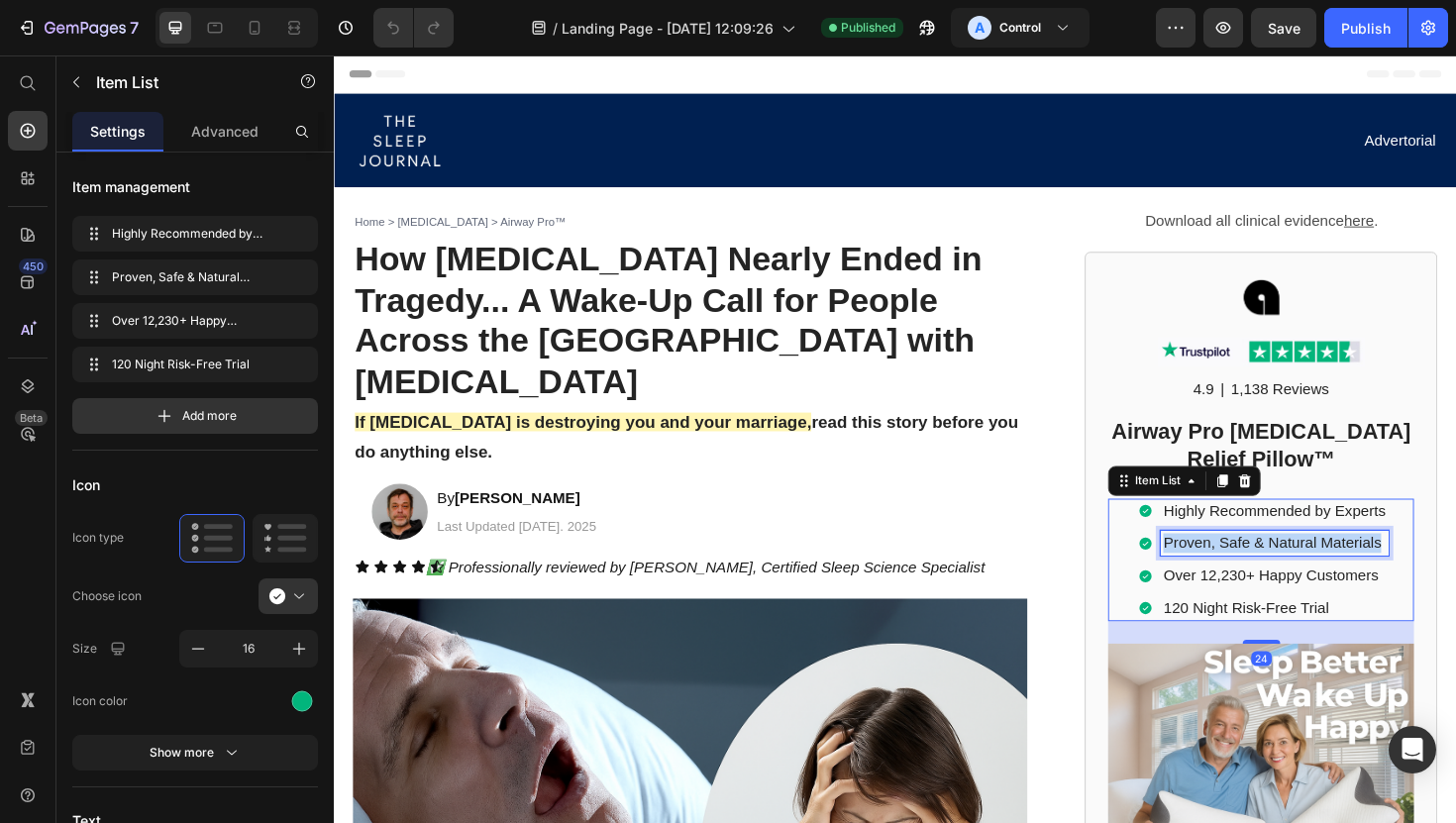 click on "Proven, Safe & Natural Materials" at bounding box center (1329, 571) 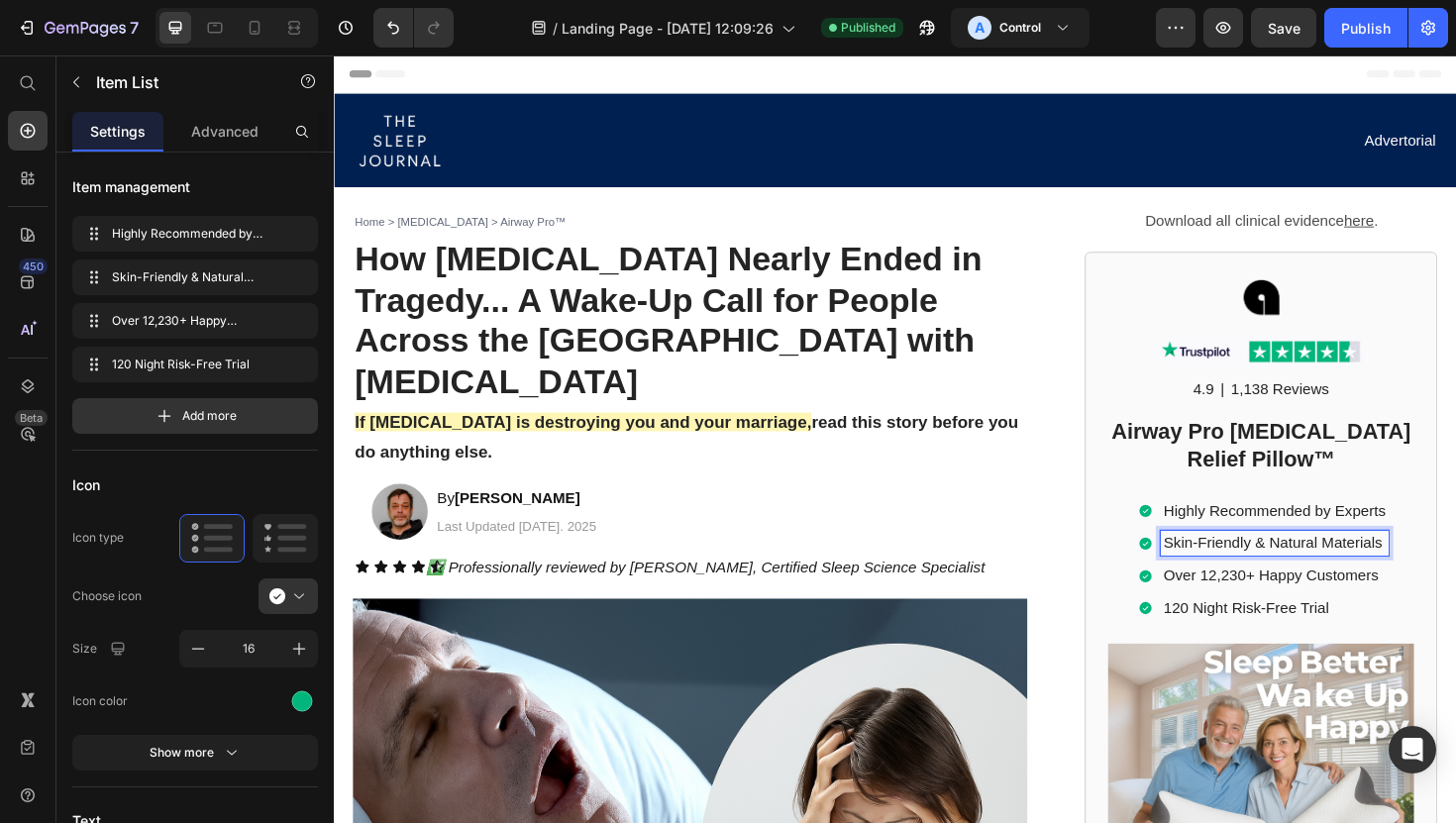 click on "Highly Recommended by Experts Skin-Friendly & Natural Materials Over 12,230+ Happy Customers 120 Night Risk-Free Trial" at bounding box center [1315, 589] 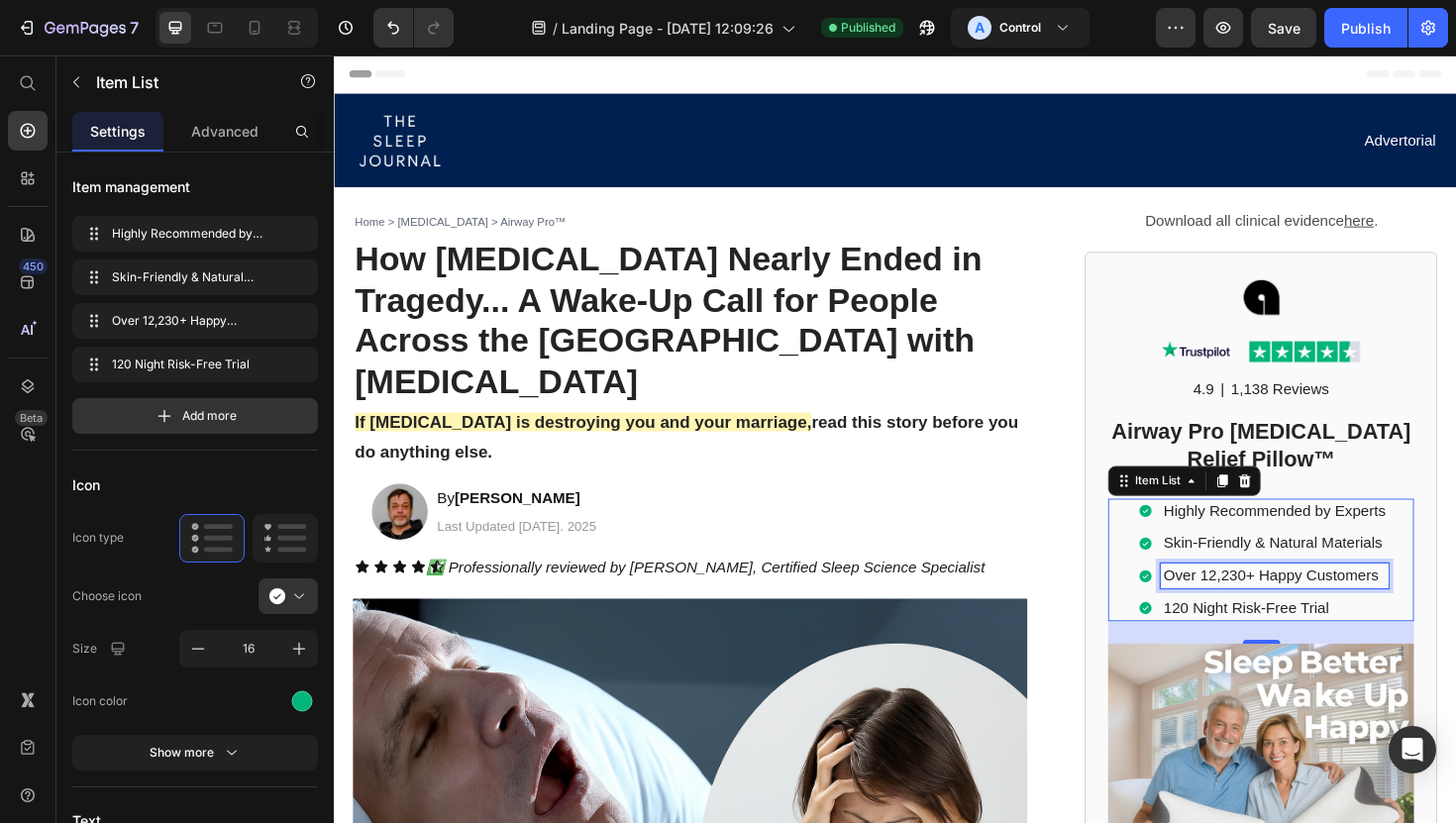 click on "Over 12,230+ Happy Customers" at bounding box center (1329, 606) 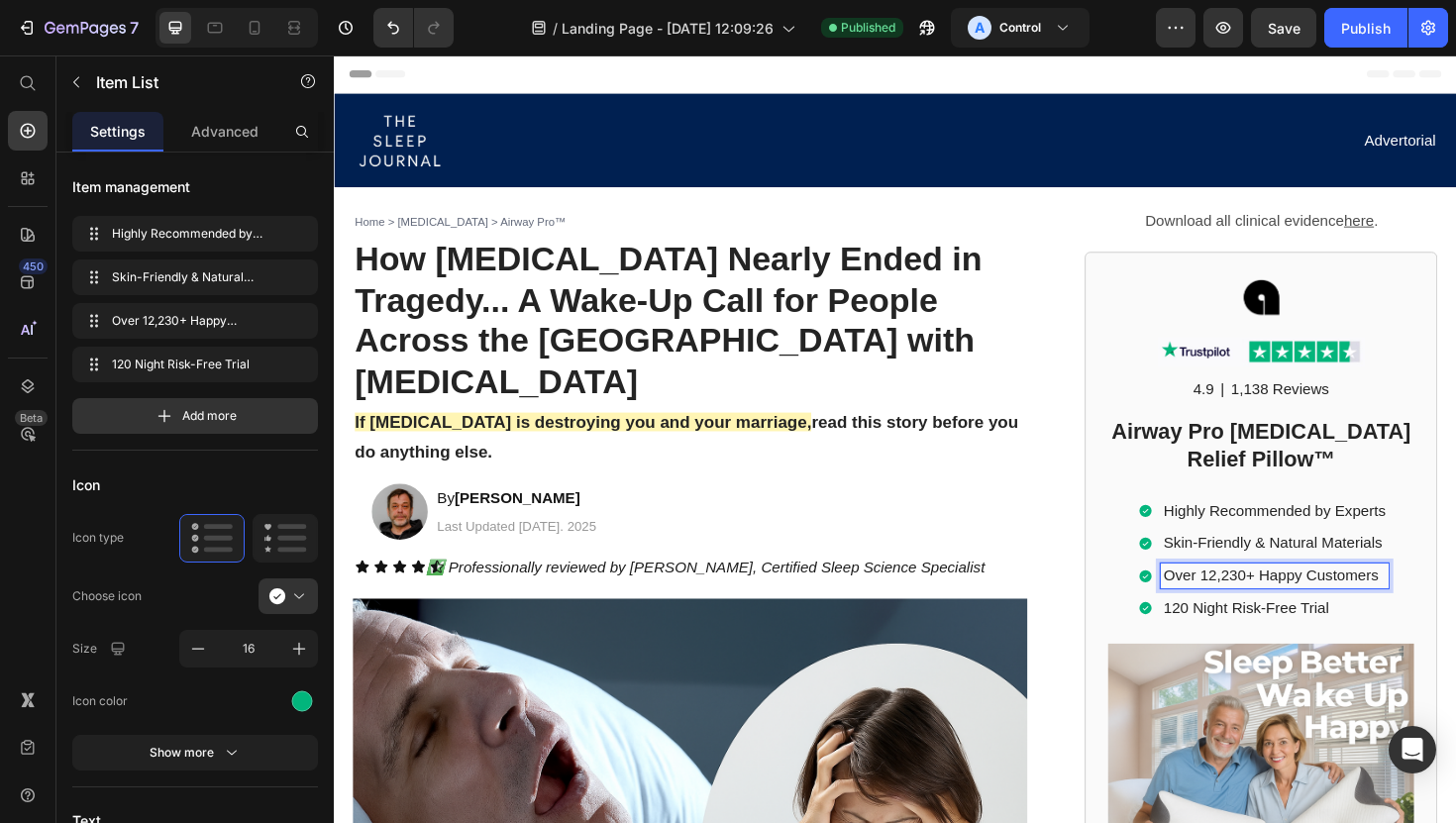 click on "Over 12,230+ Happy Customers" at bounding box center (1329, 606) 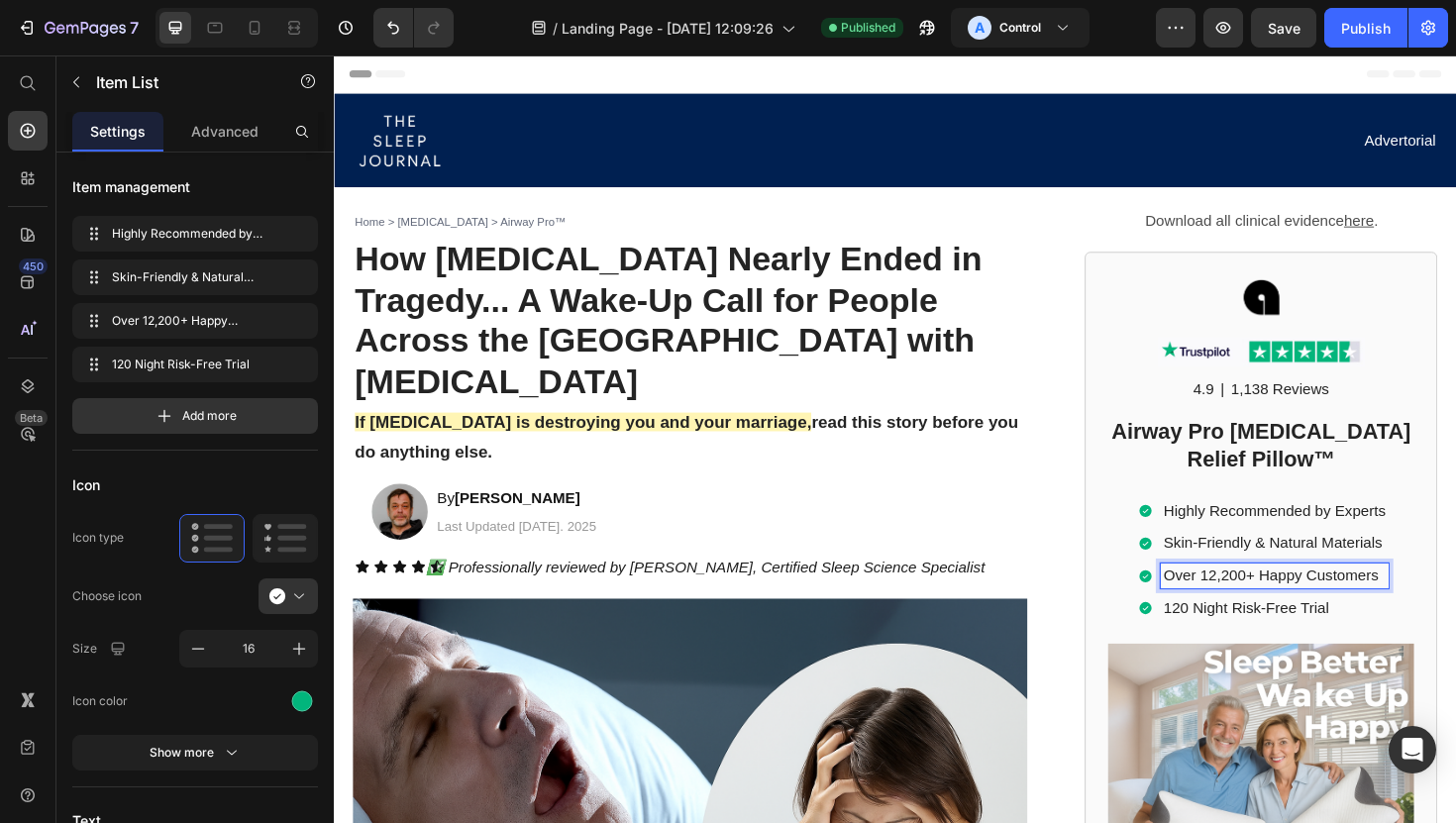 click on "120 Night Risk-Free Trial" at bounding box center (1329, 641) 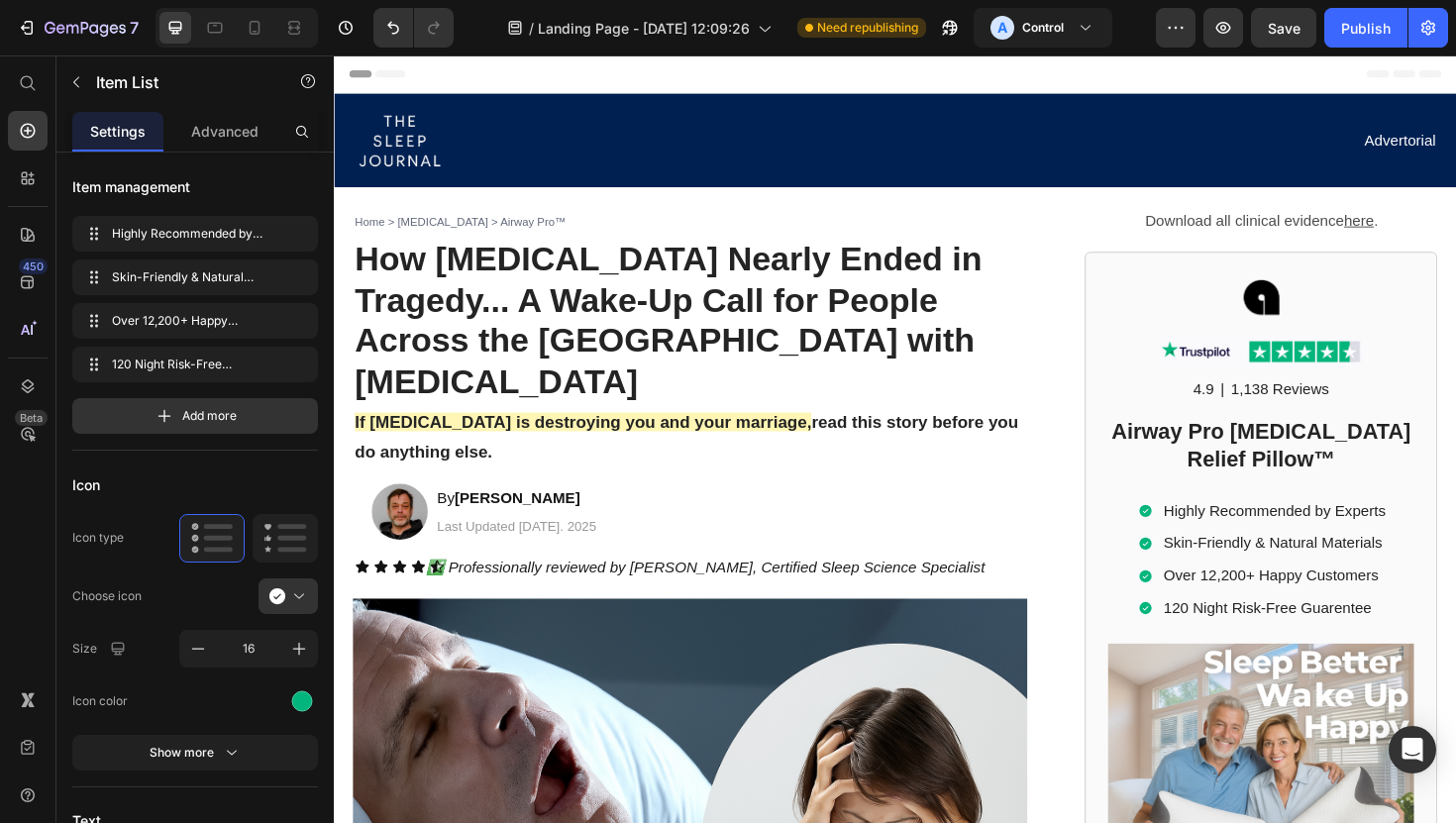 click at bounding box center (237, 28) 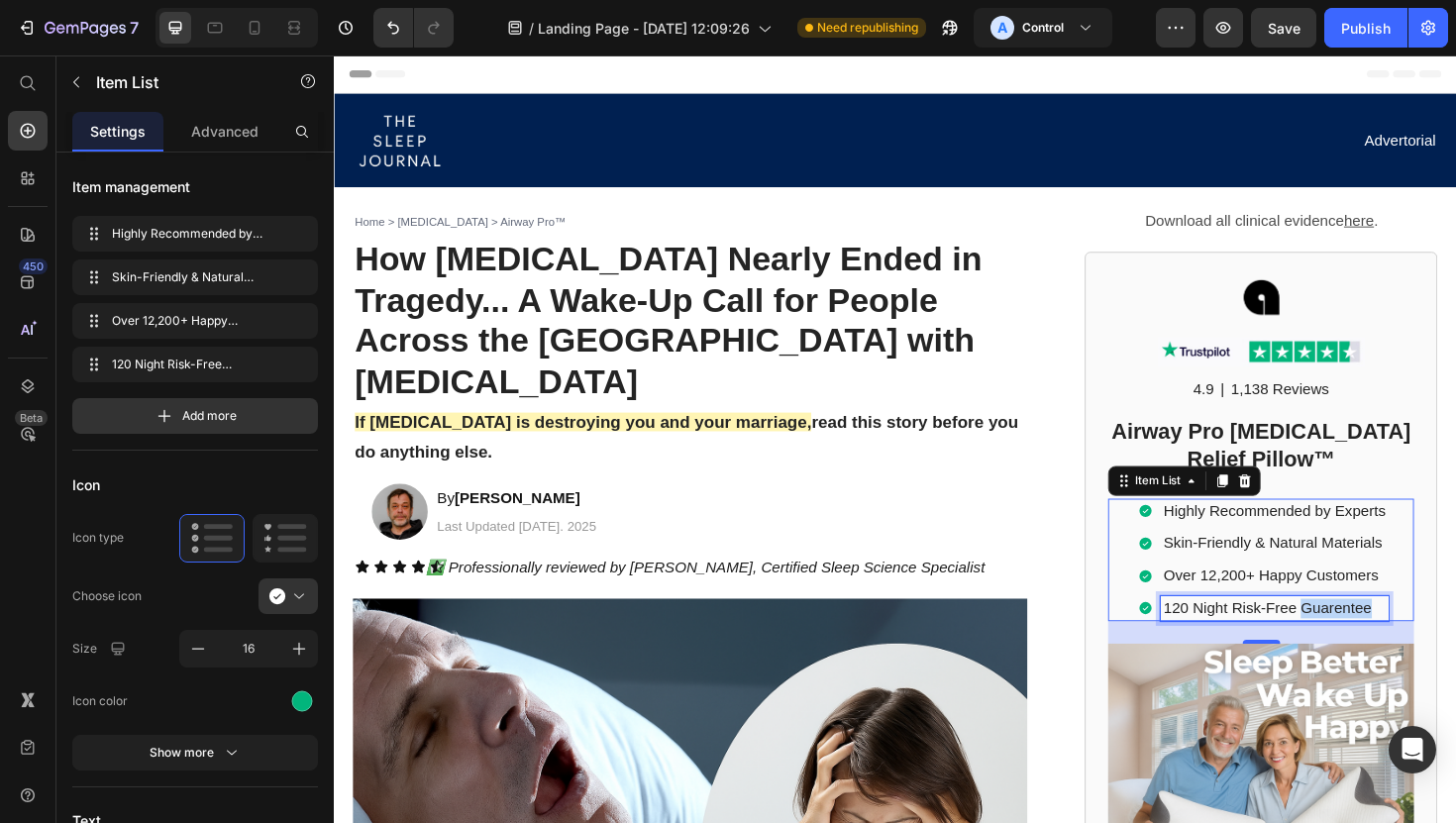 click on "120 Night Risk-Free Guarentee" at bounding box center [1329, 641] 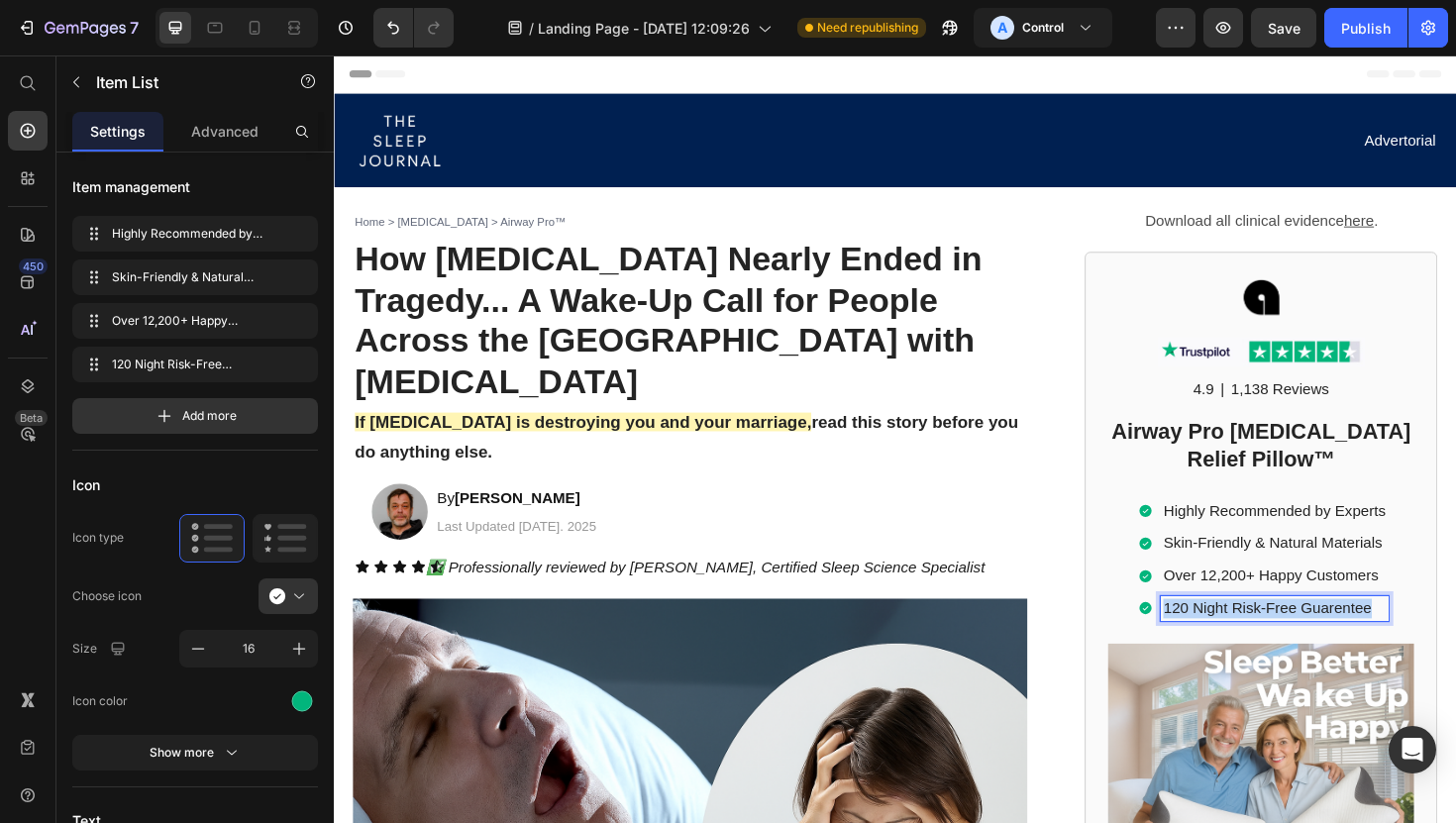 click on "120 Night Risk-Free Guarentee" at bounding box center (1329, 641) 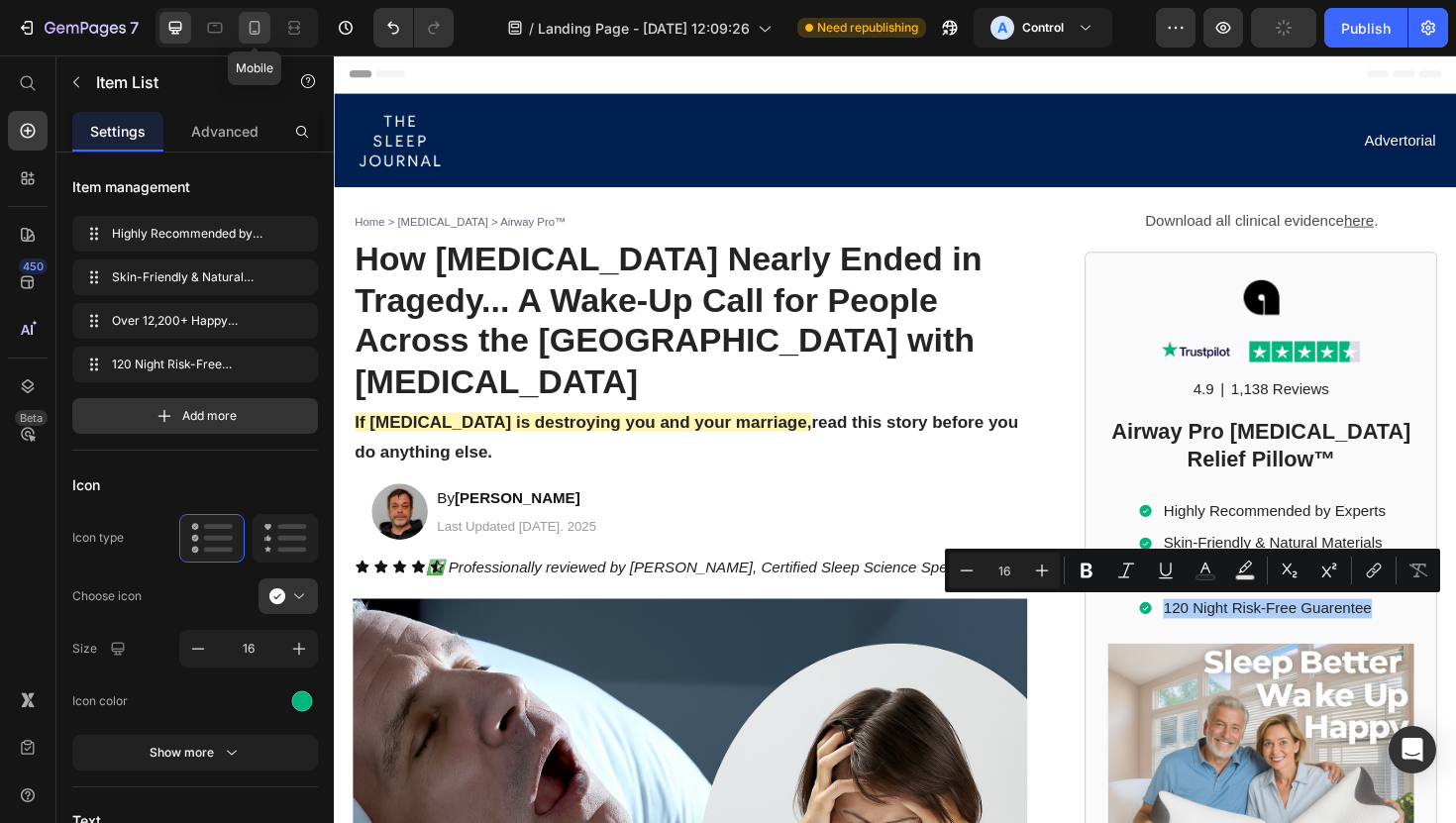 click 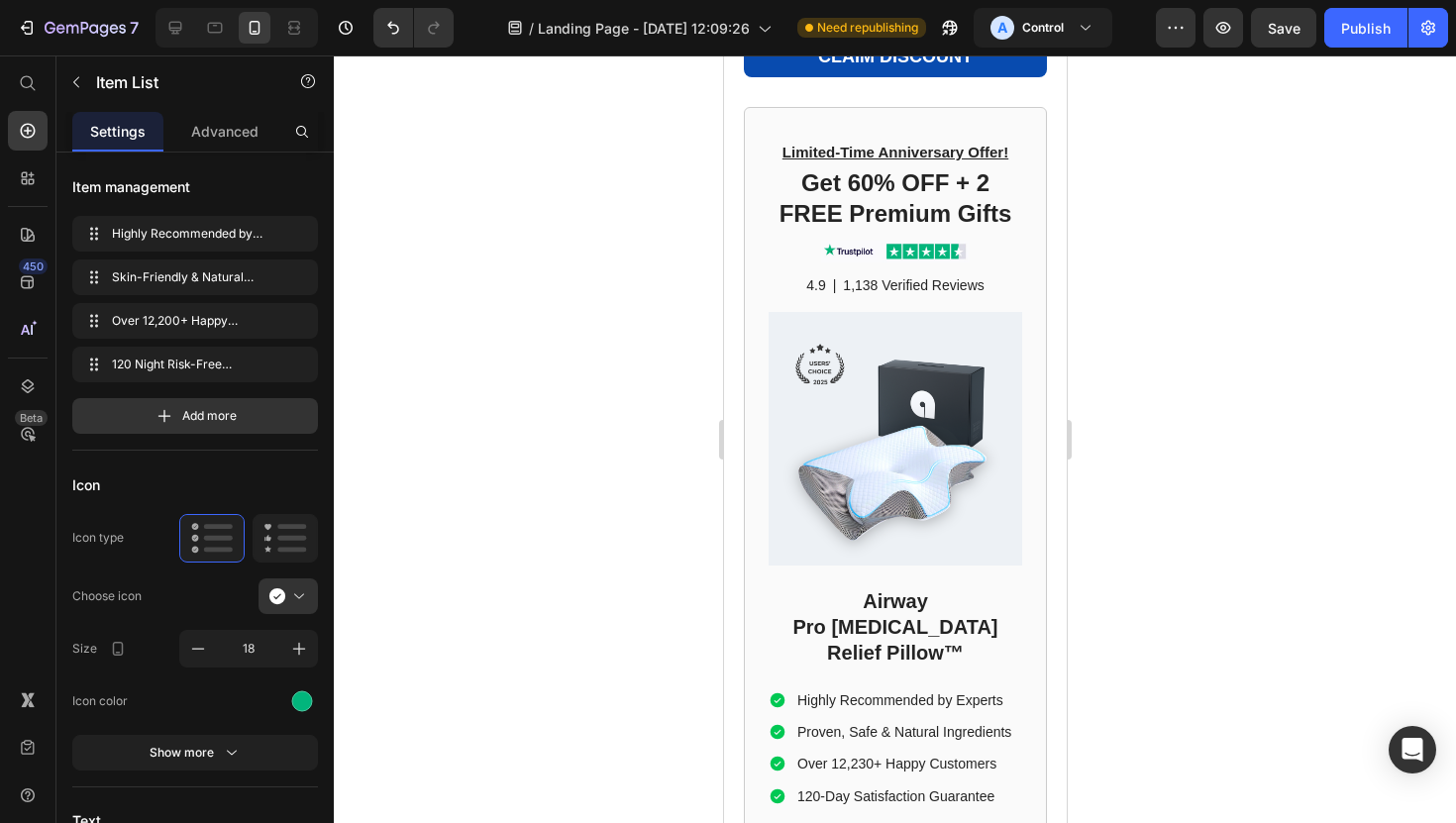scroll, scrollTop: 13997, scrollLeft: 0, axis: vertical 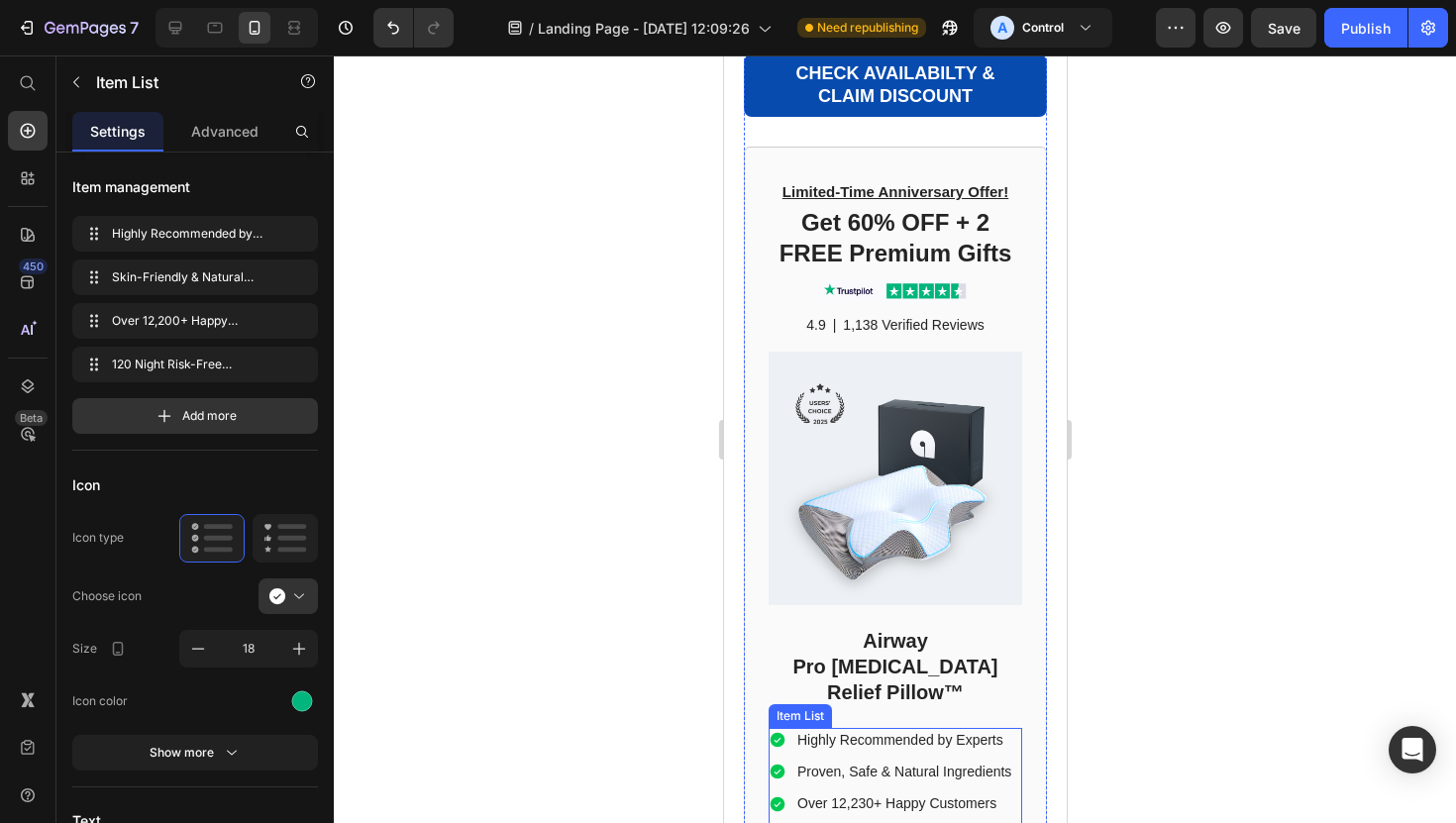 click on "120-Day Satisfaction Guarantee" at bounding box center [903, 836] 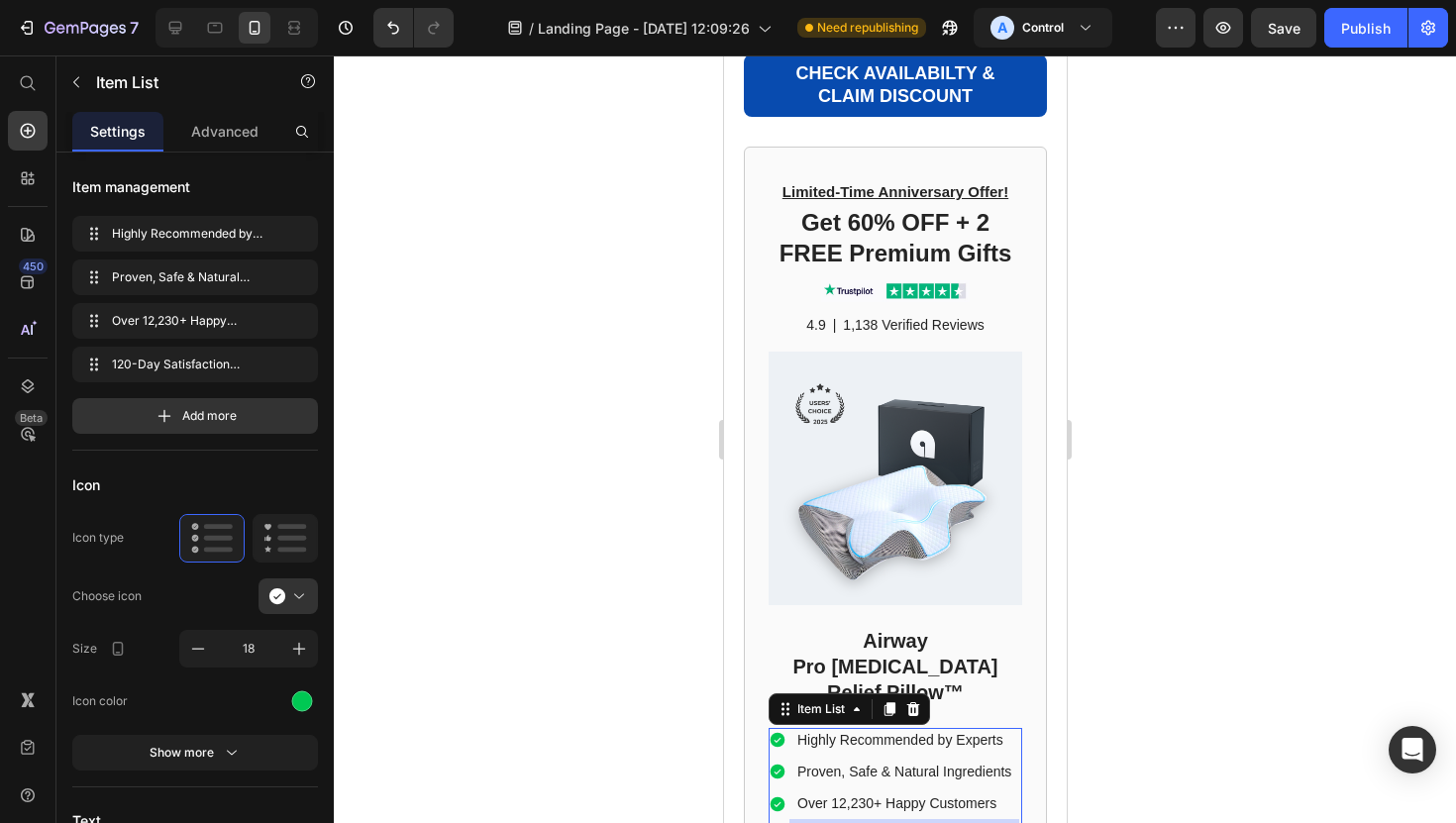 click on "120-Day Satisfaction Guarantee" at bounding box center [903, 836] 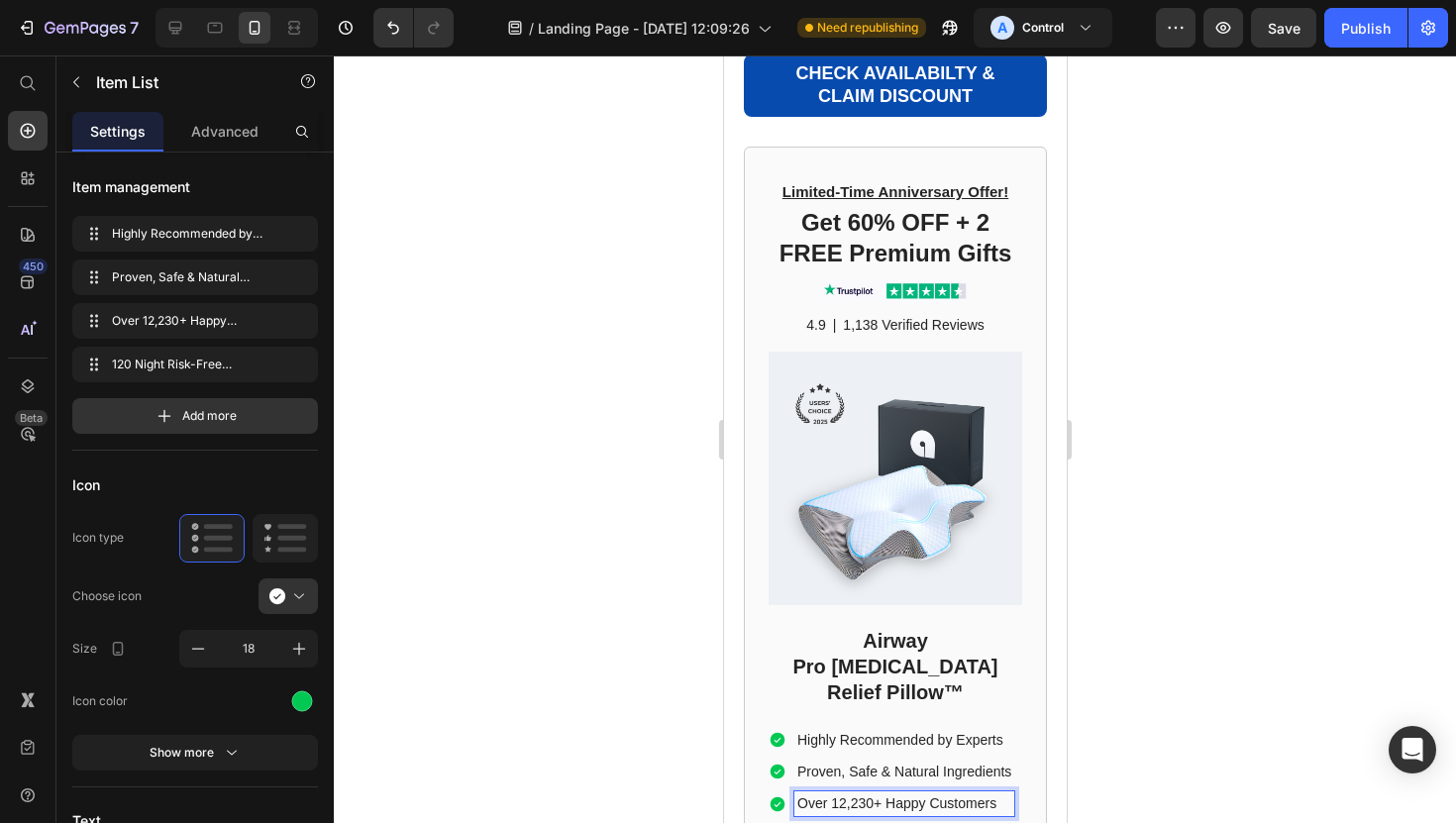 click on "Over 12,230+ Happy Customers" at bounding box center [903, 803] 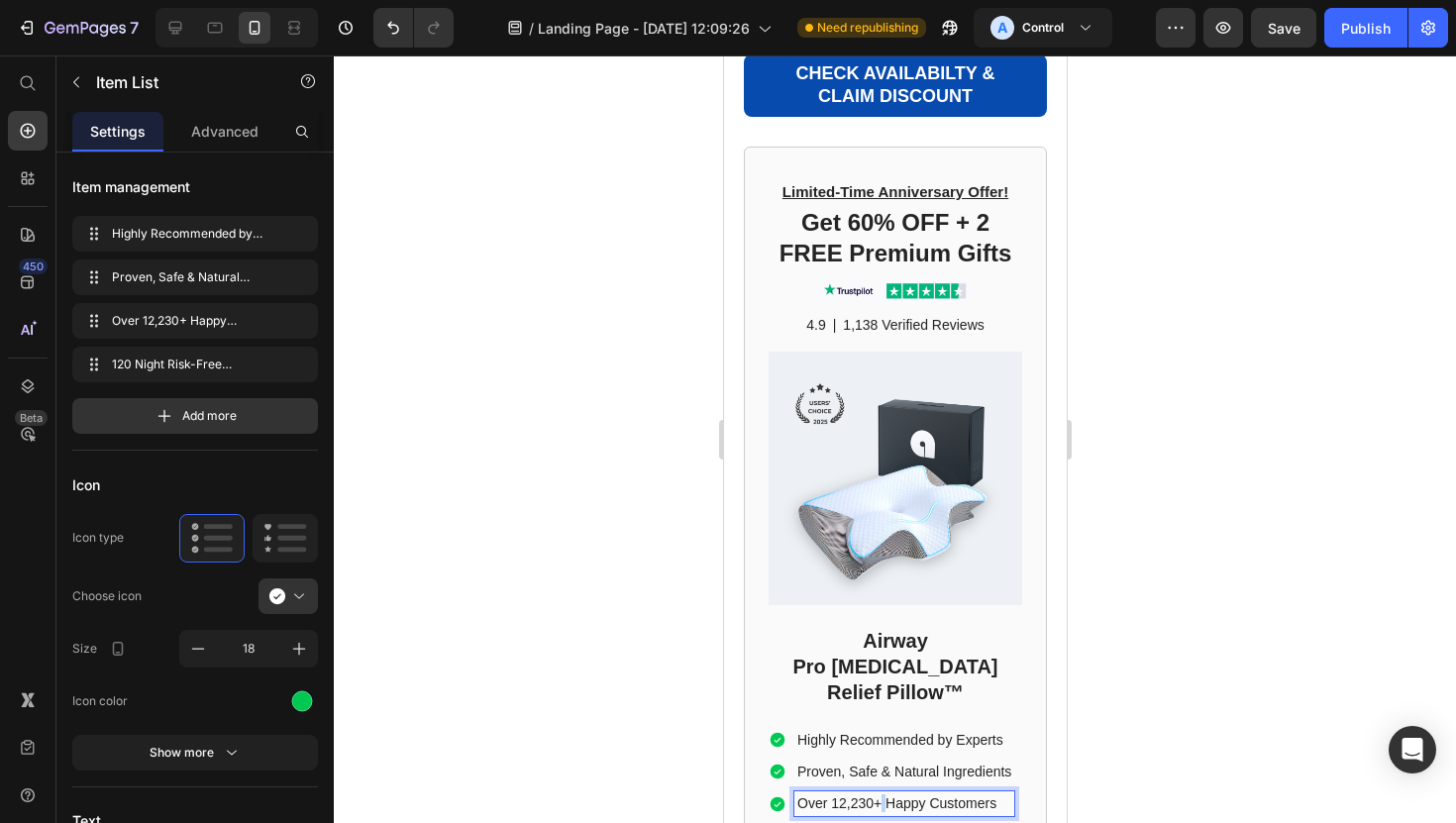 click on "Over 12,230+ Happy Customers" at bounding box center [903, 803] 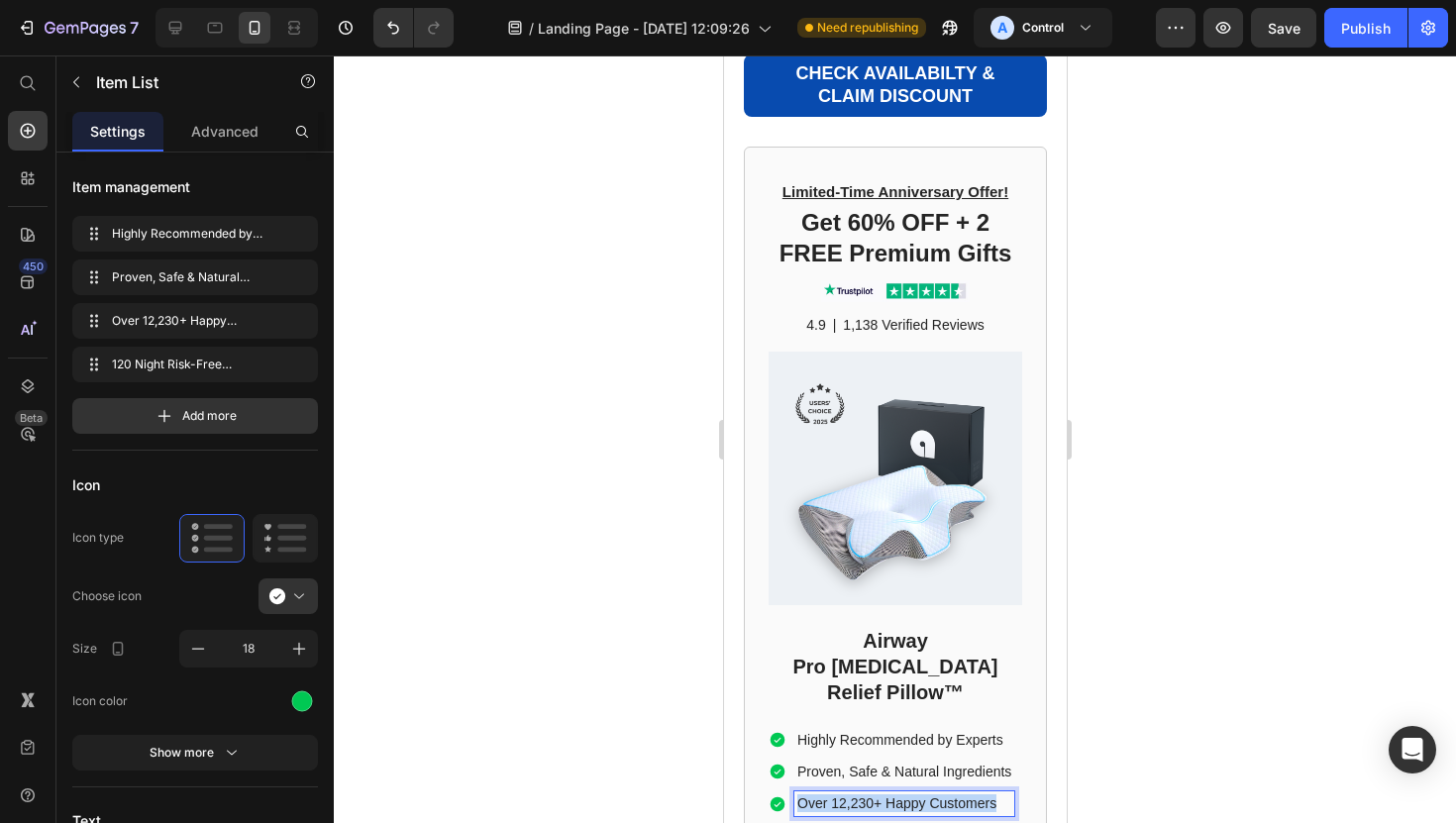 click on "Over 12,230+ Happy Customers" at bounding box center (903, 803) 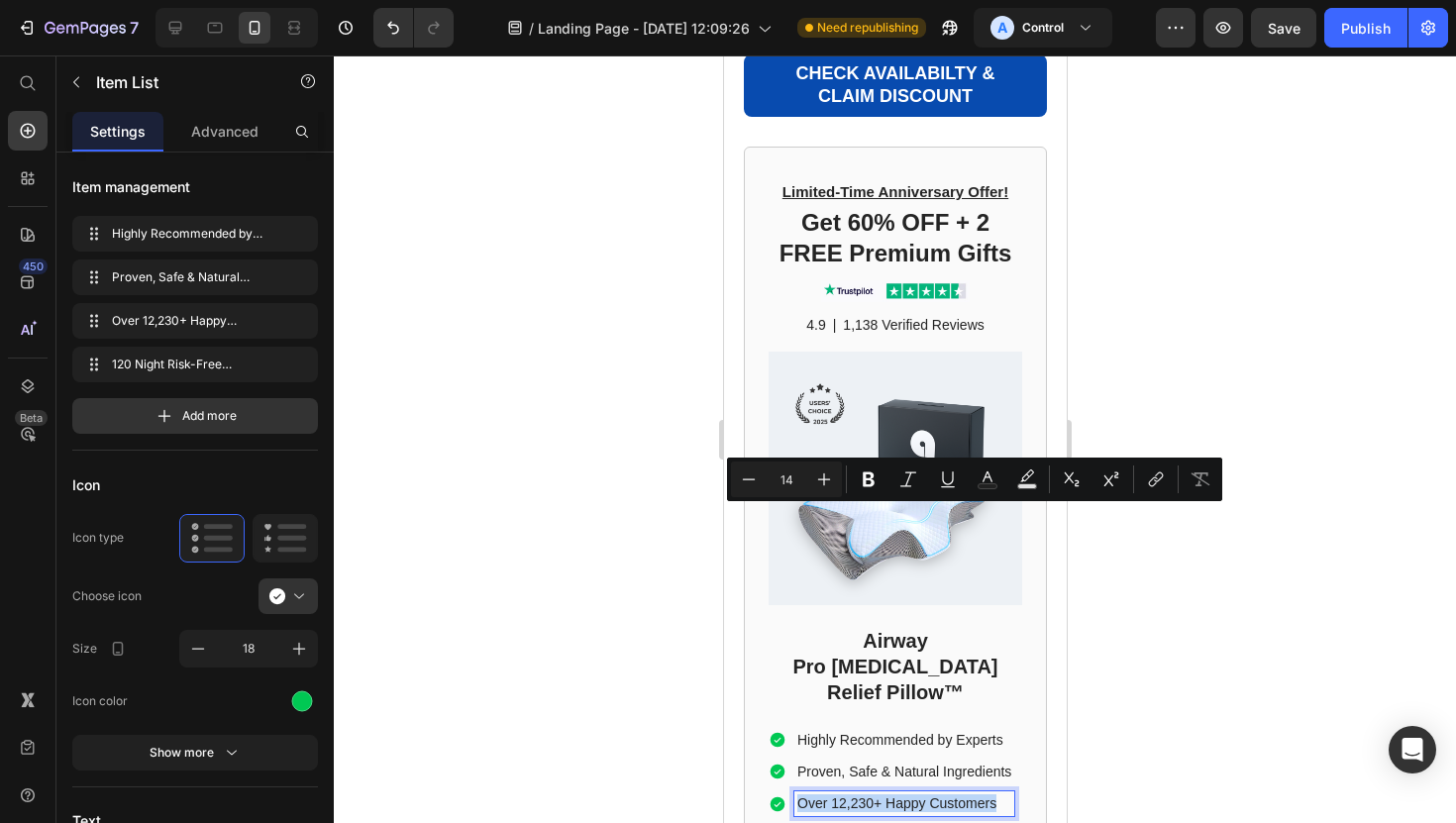 click on "Over 12,230+ Happy Customers" at bounding box center (903, 803) 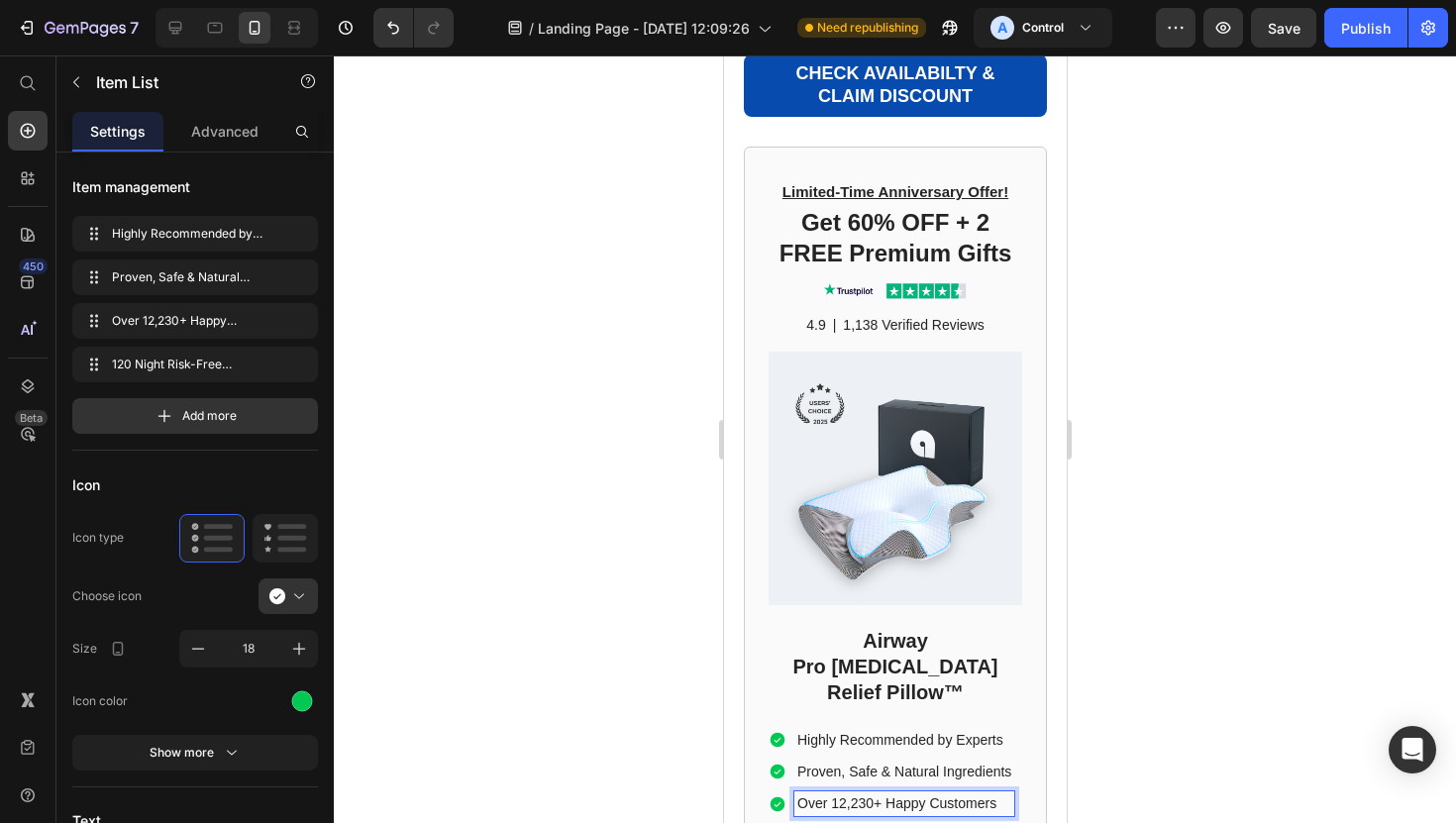 click on "Over 12,230+ Happy Customers" at bounding box center (903, 803) 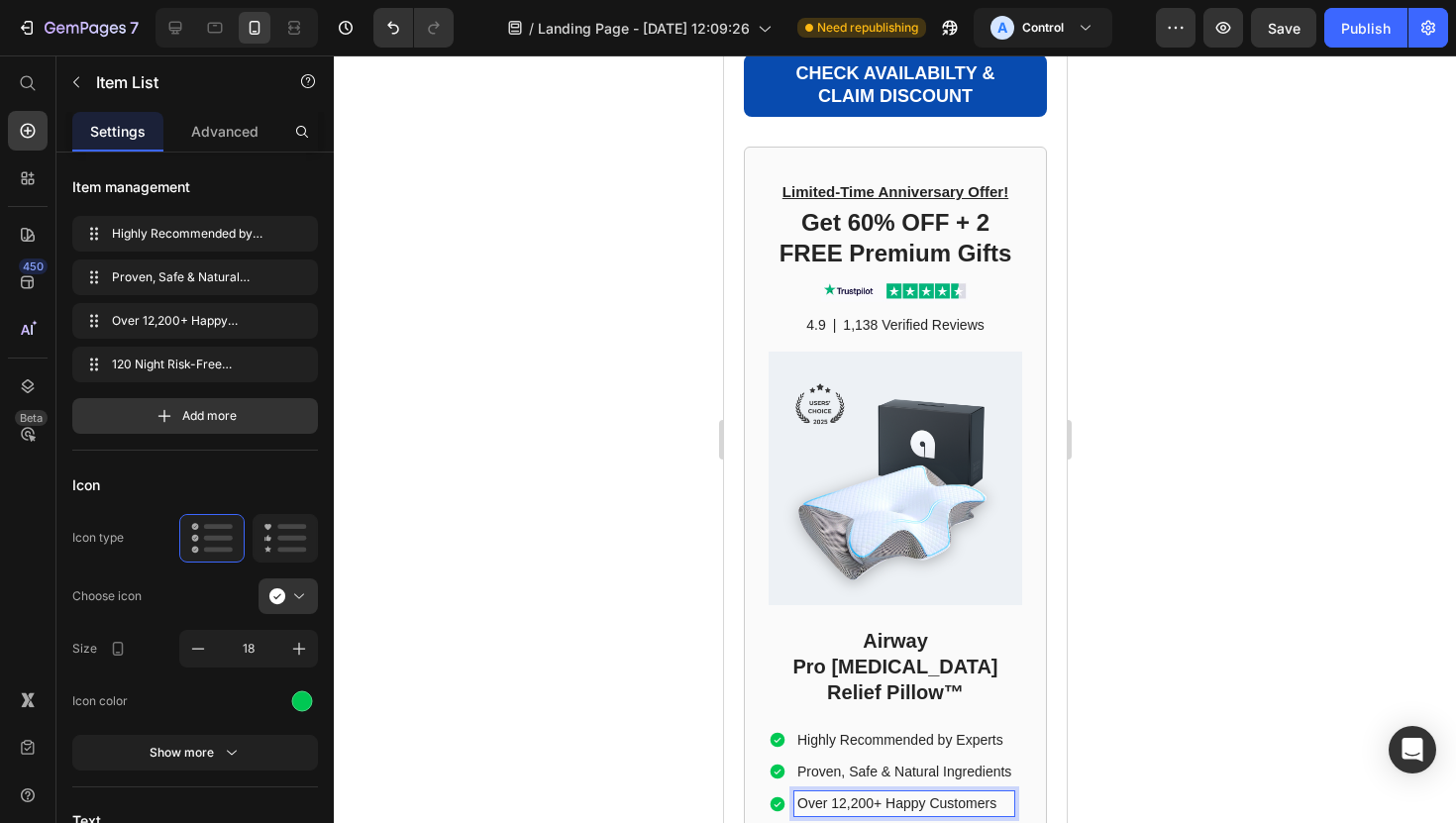 click on "Proven, Safe & Natural Ingredients" at bounding box center [903, 772] 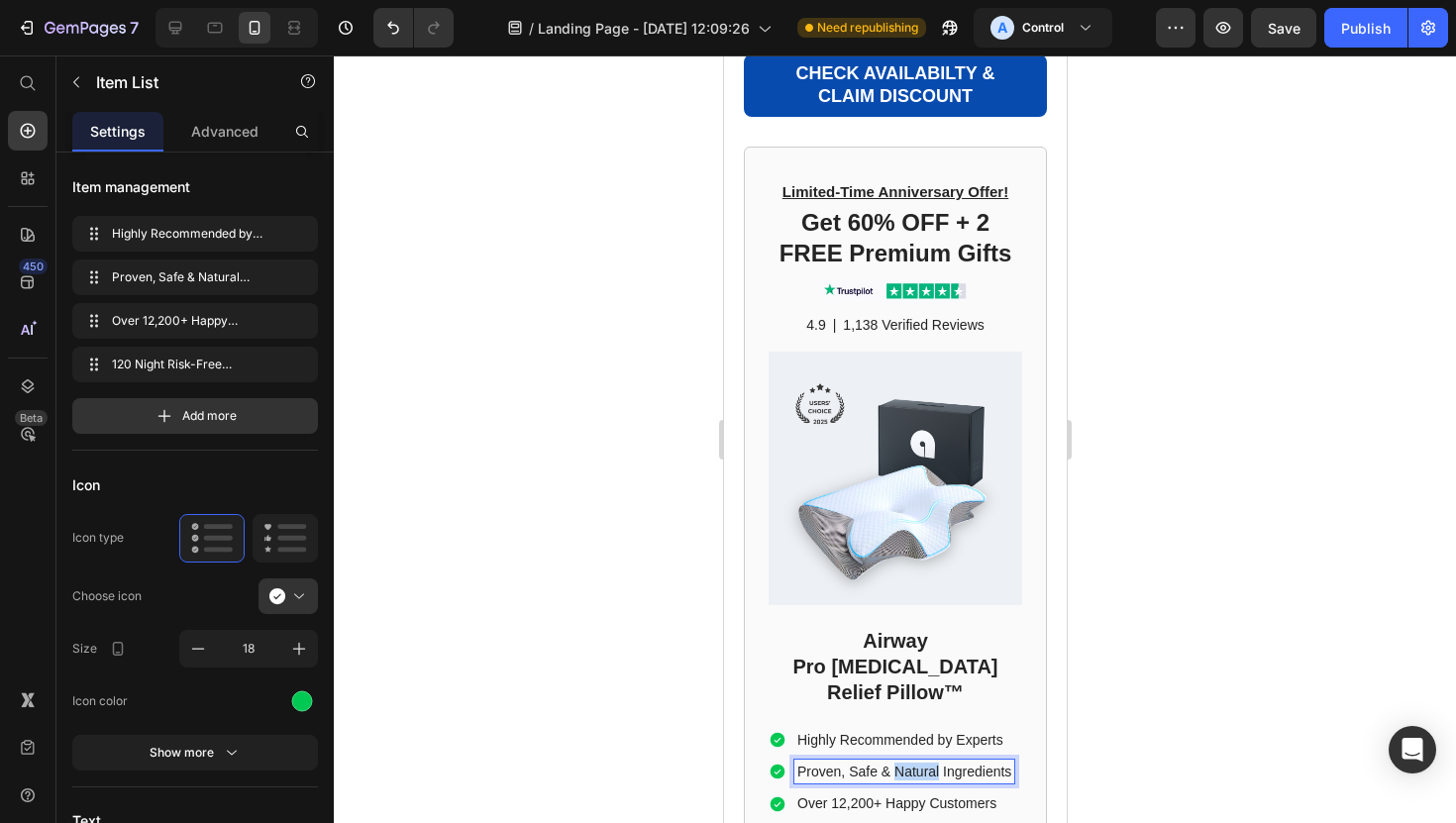 click on "Proven, Safe & Natural Ingredients" at bounding box center (903, 772) 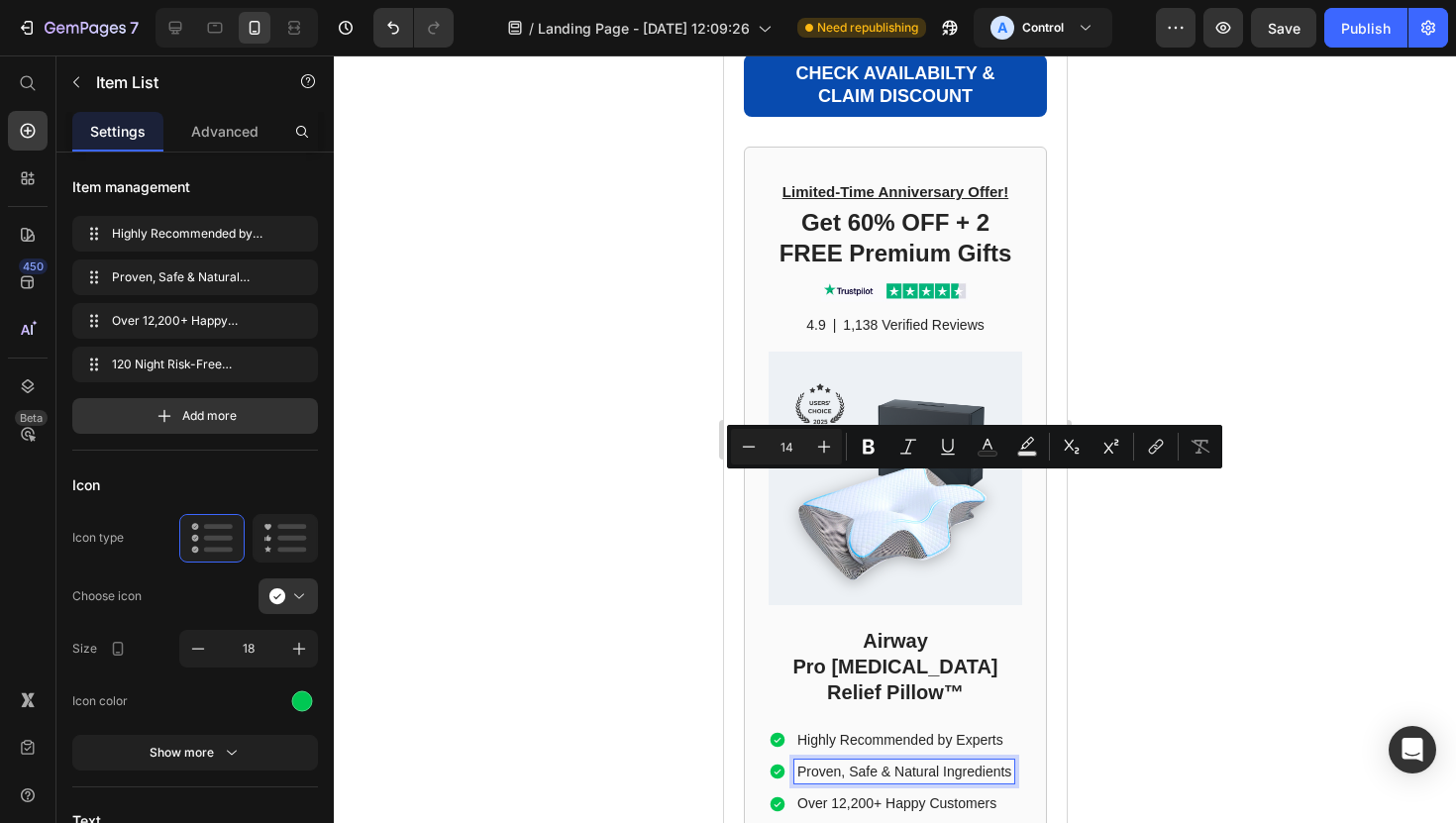click on "Proven, Safe & Natural Ingredients" at bounding box center (903, 772) 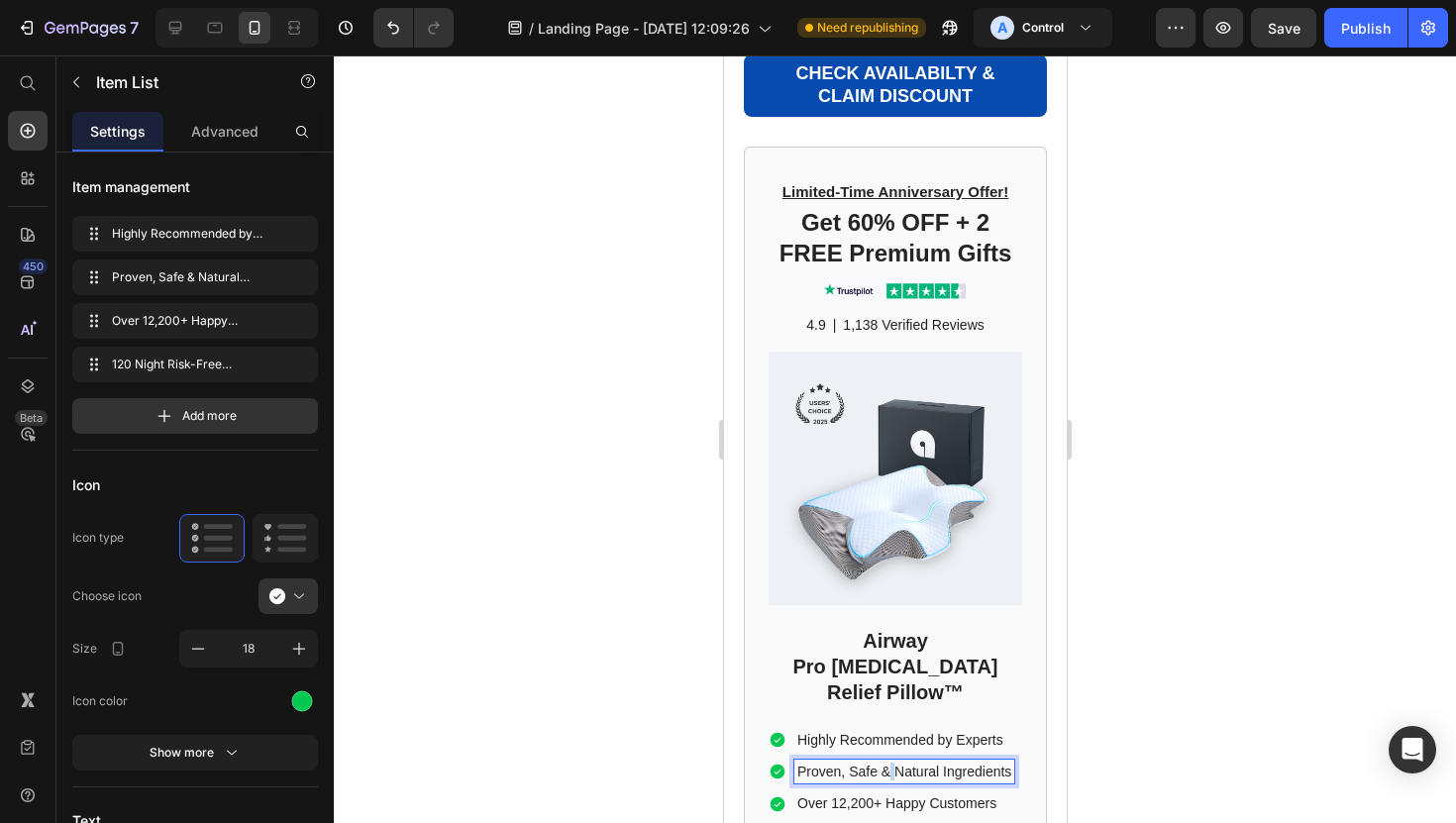 click on "Proven, Safe & Natural Ingredients" at bounding box center (903, 772) 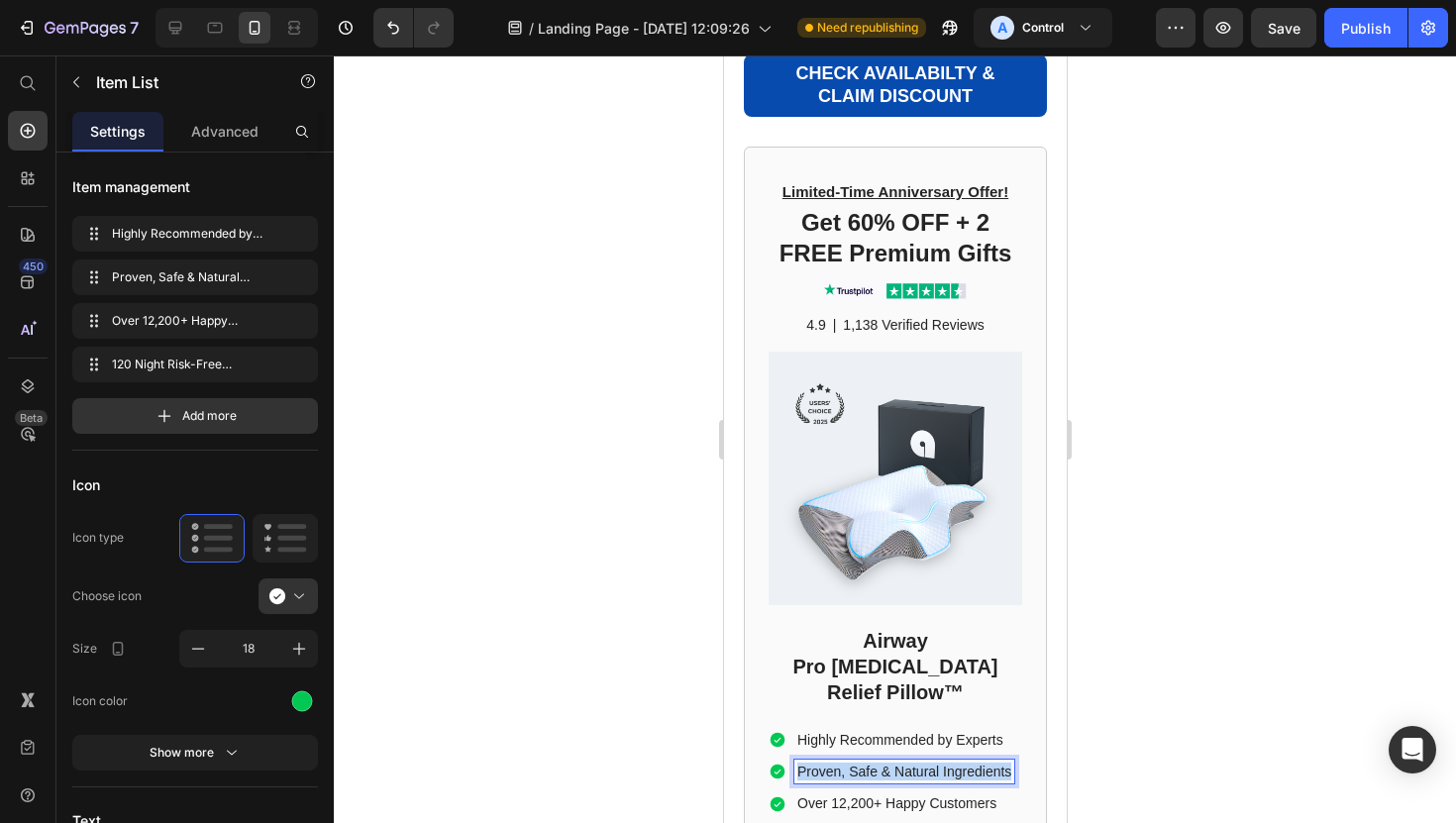 click on "Proven, Safe & Natural Ingredients" at bounding box center [903, 772] 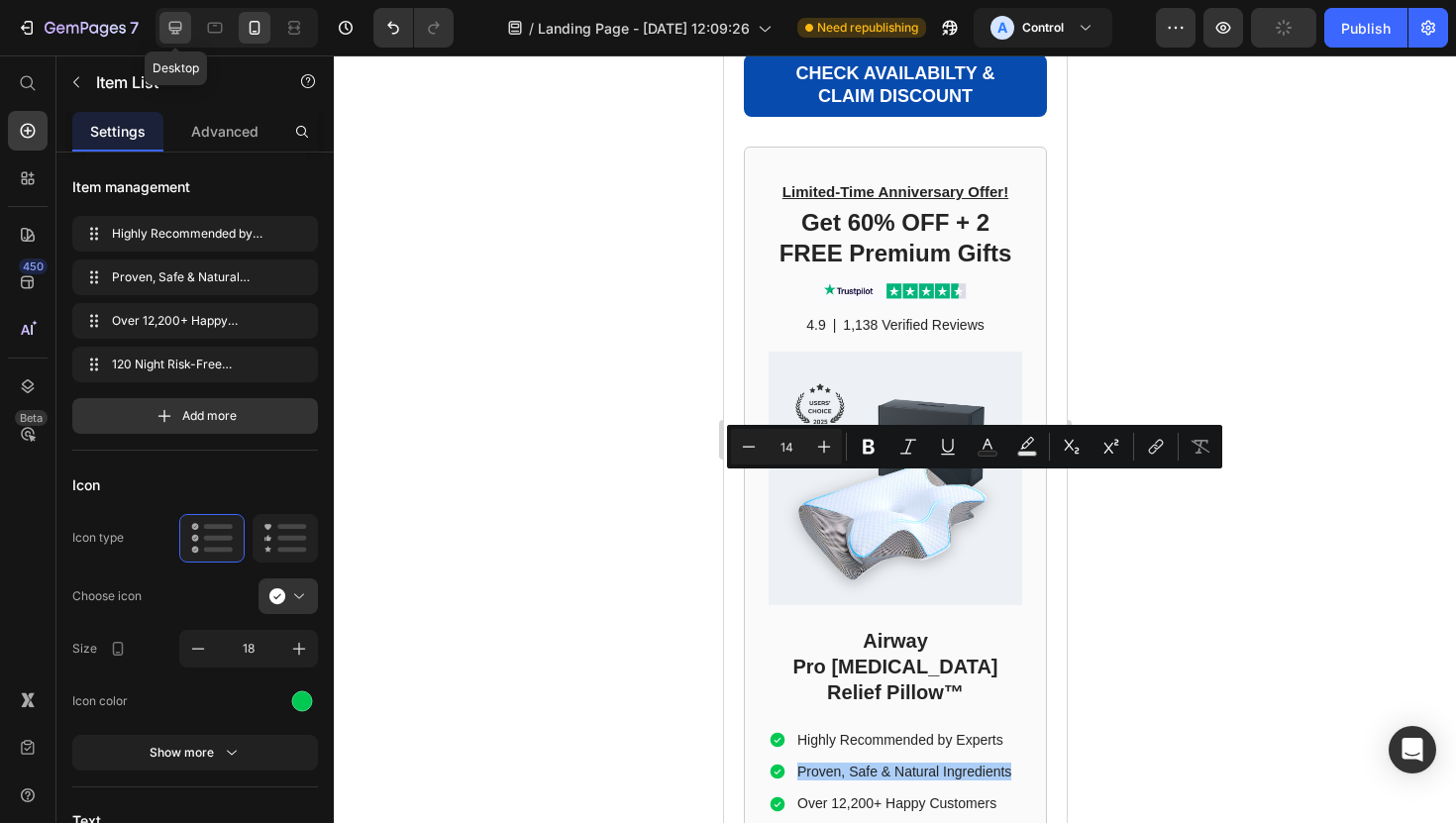 click 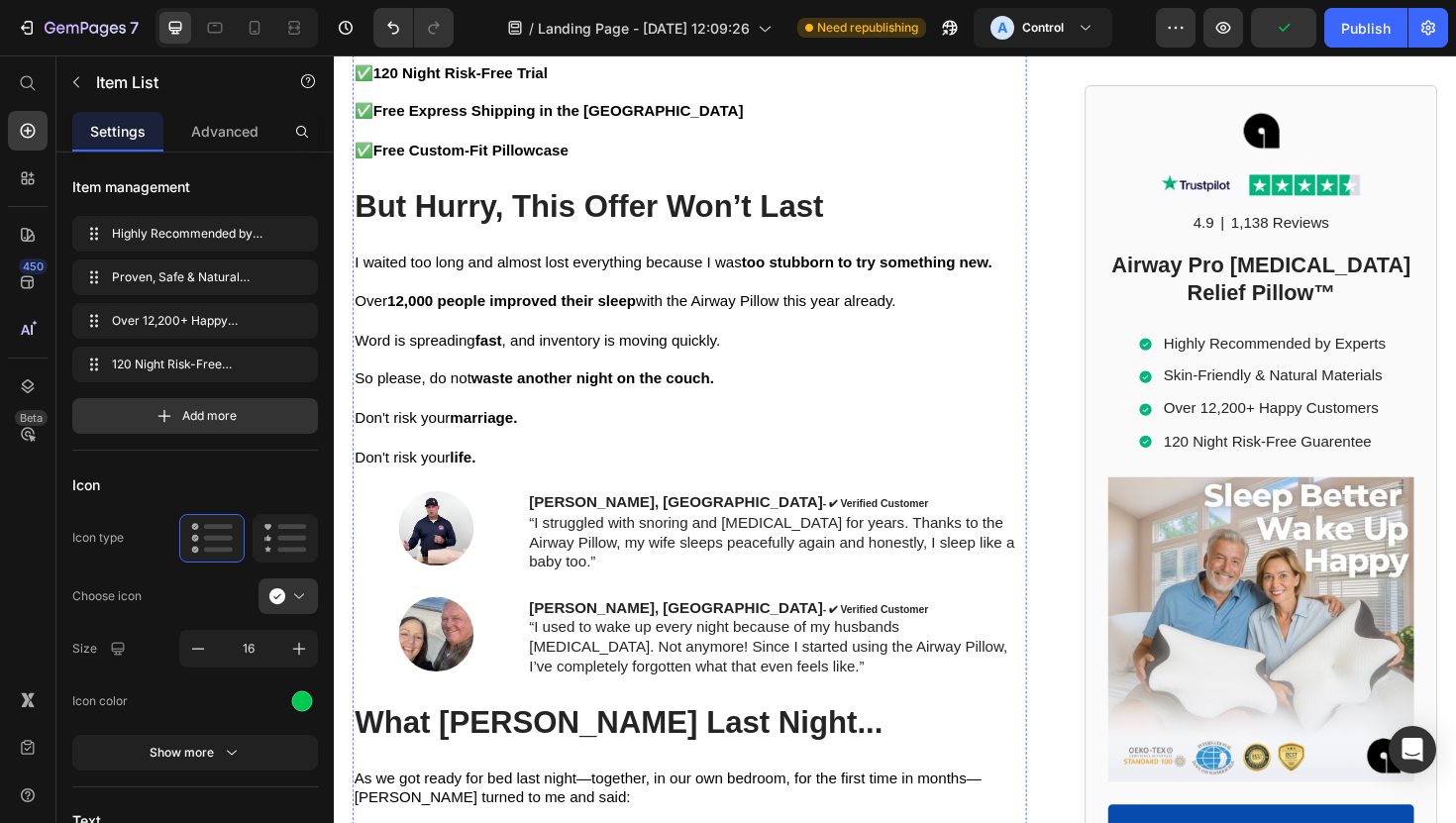 scroll, scrollTop: 12562, scrollLeft: 0, axis: vertical 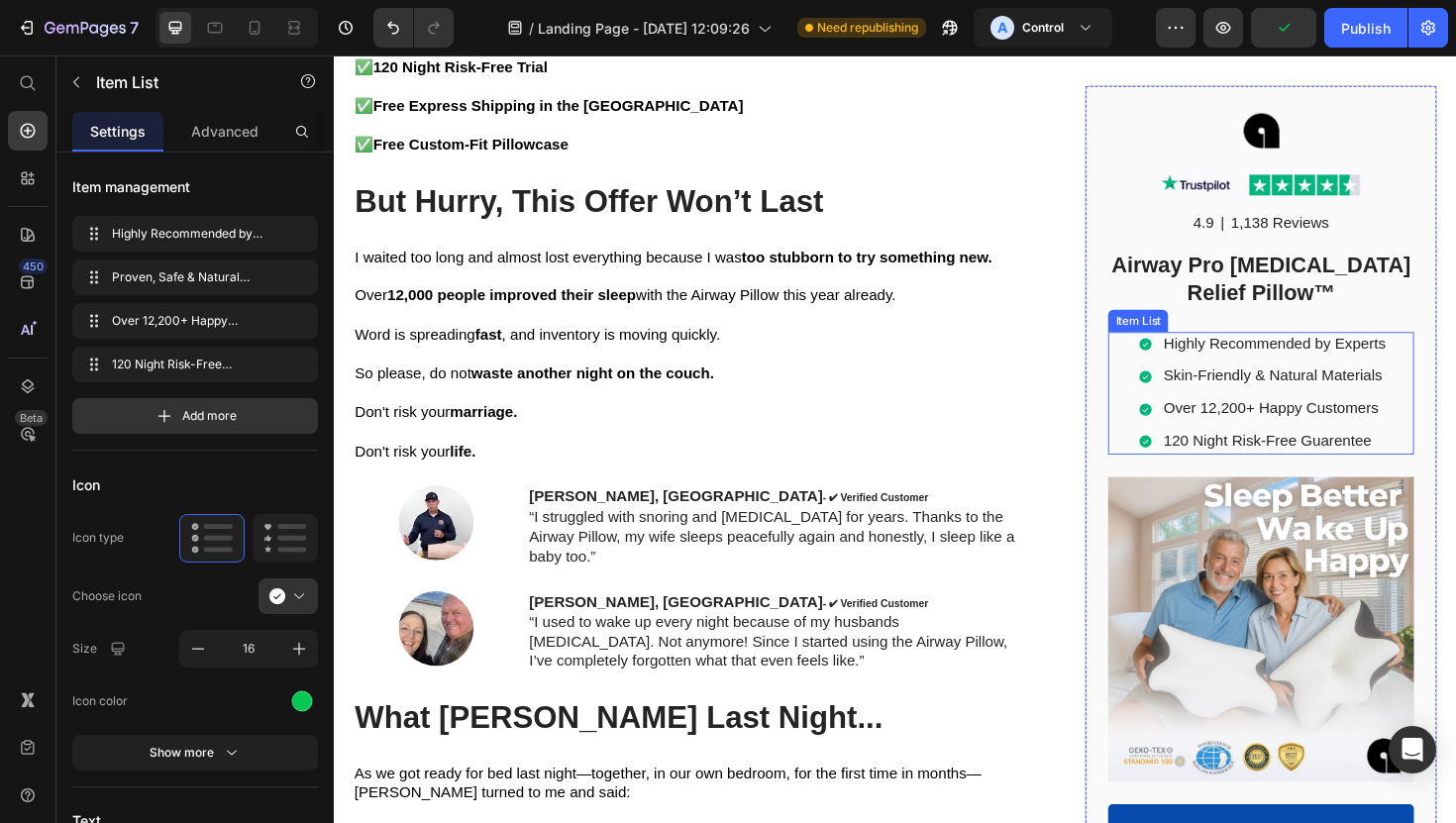 click on "Skin-Friendly & Natural Materials" at bounding box center [1329, 396] 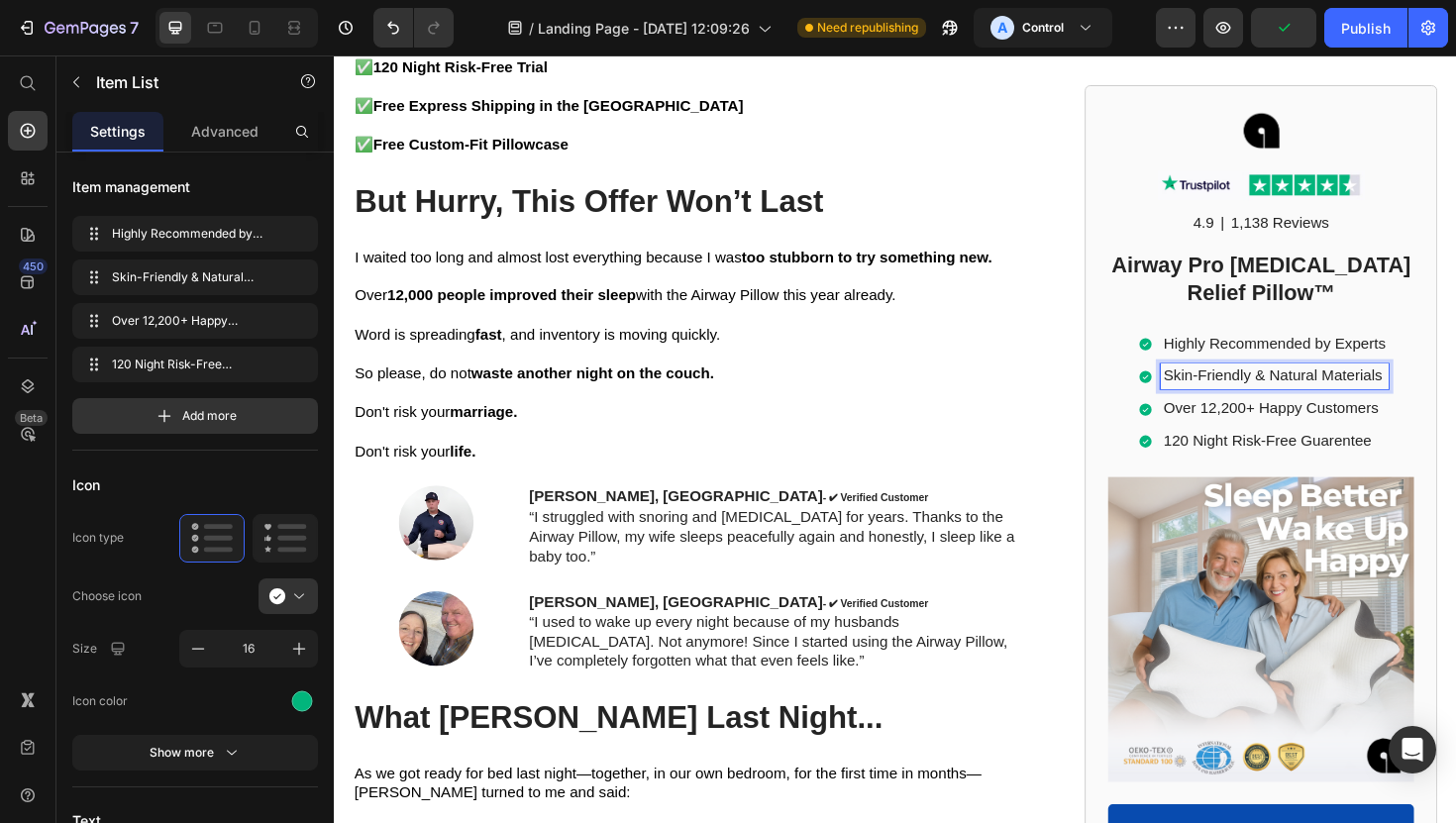 click on "Skin-Friendly & Natural Materials" at bounding box center (1329, 396) 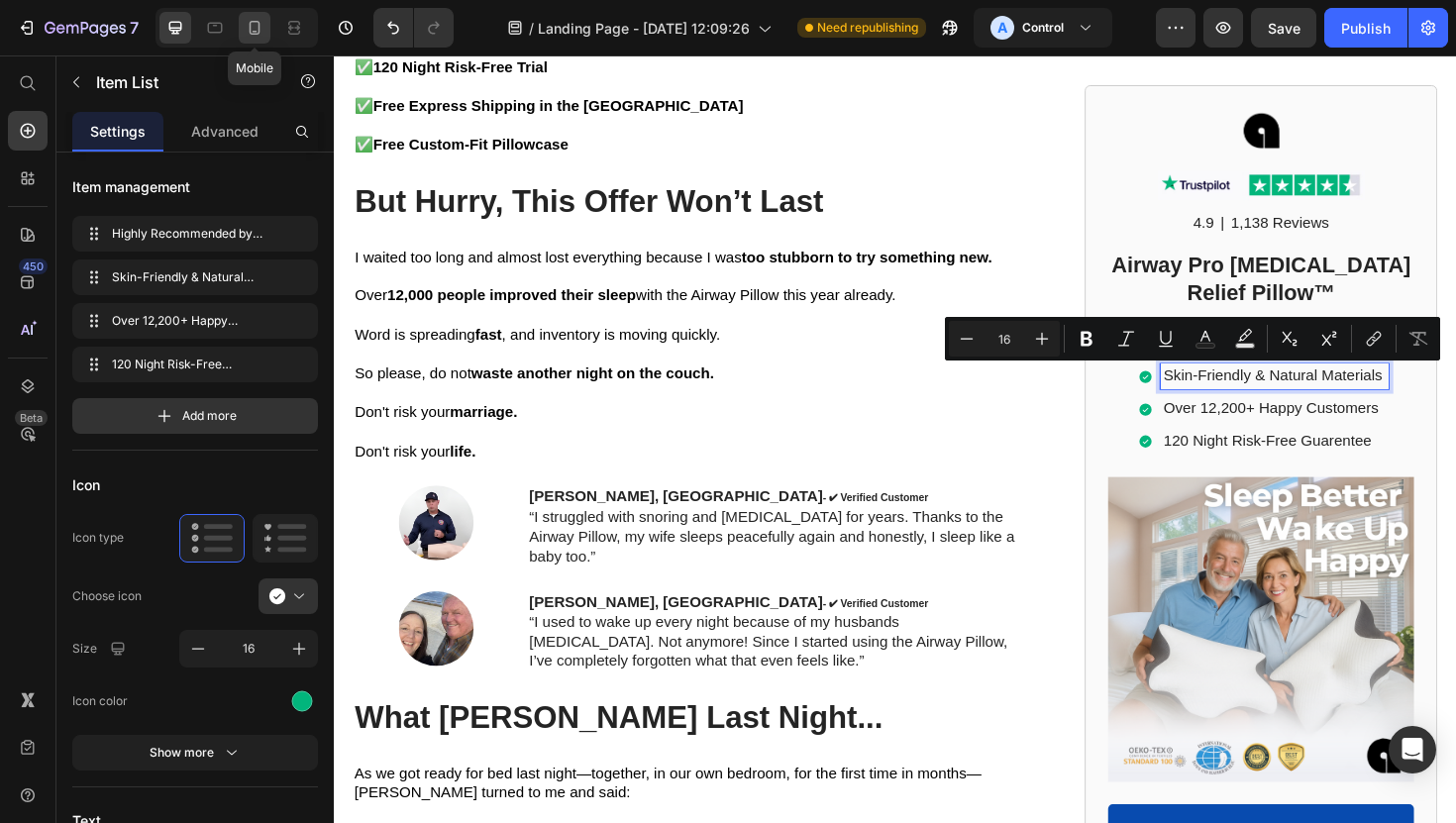 click 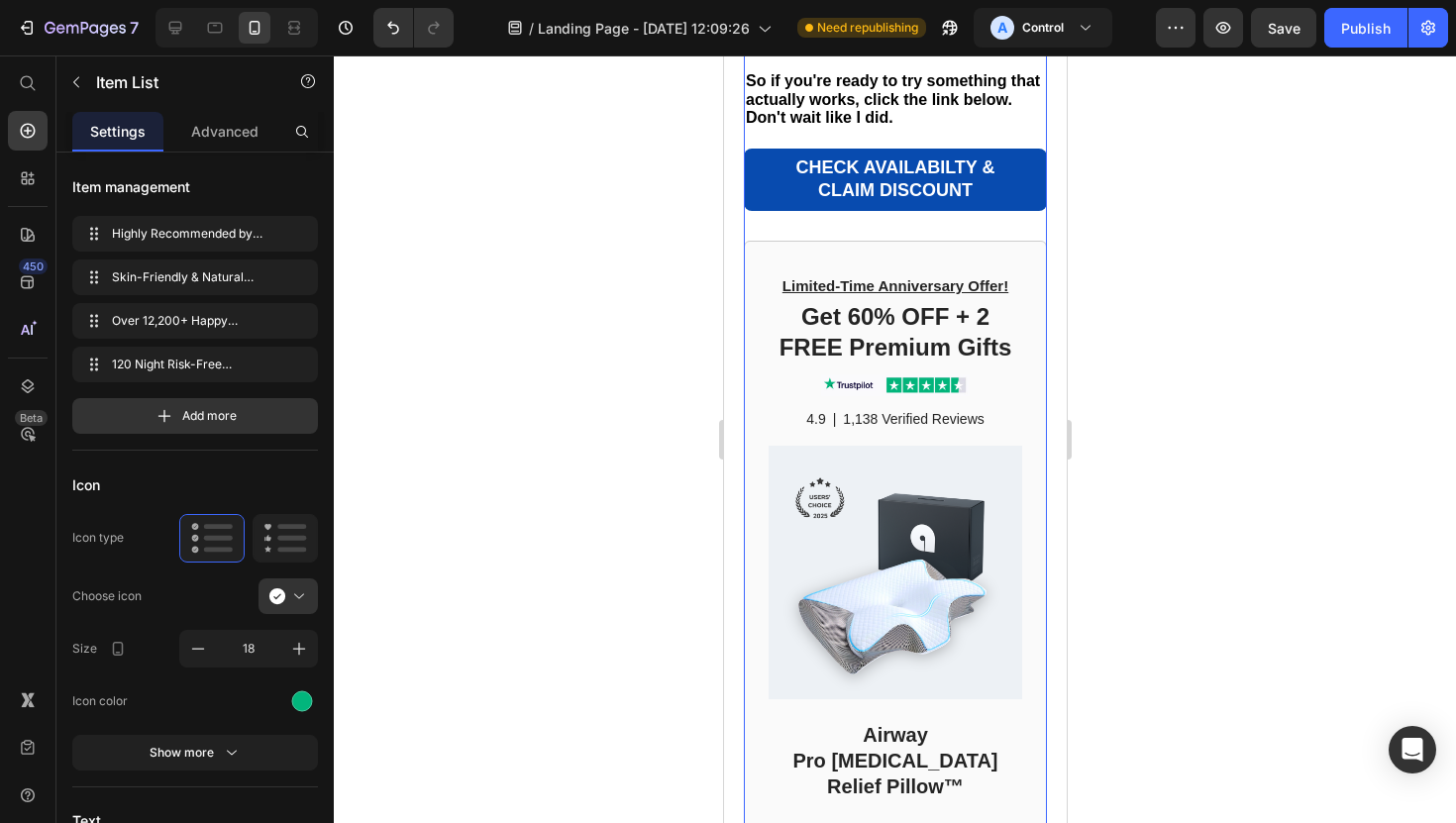 scroll, scrollTop: 13834, scrollLeft: 0, axis: vertical 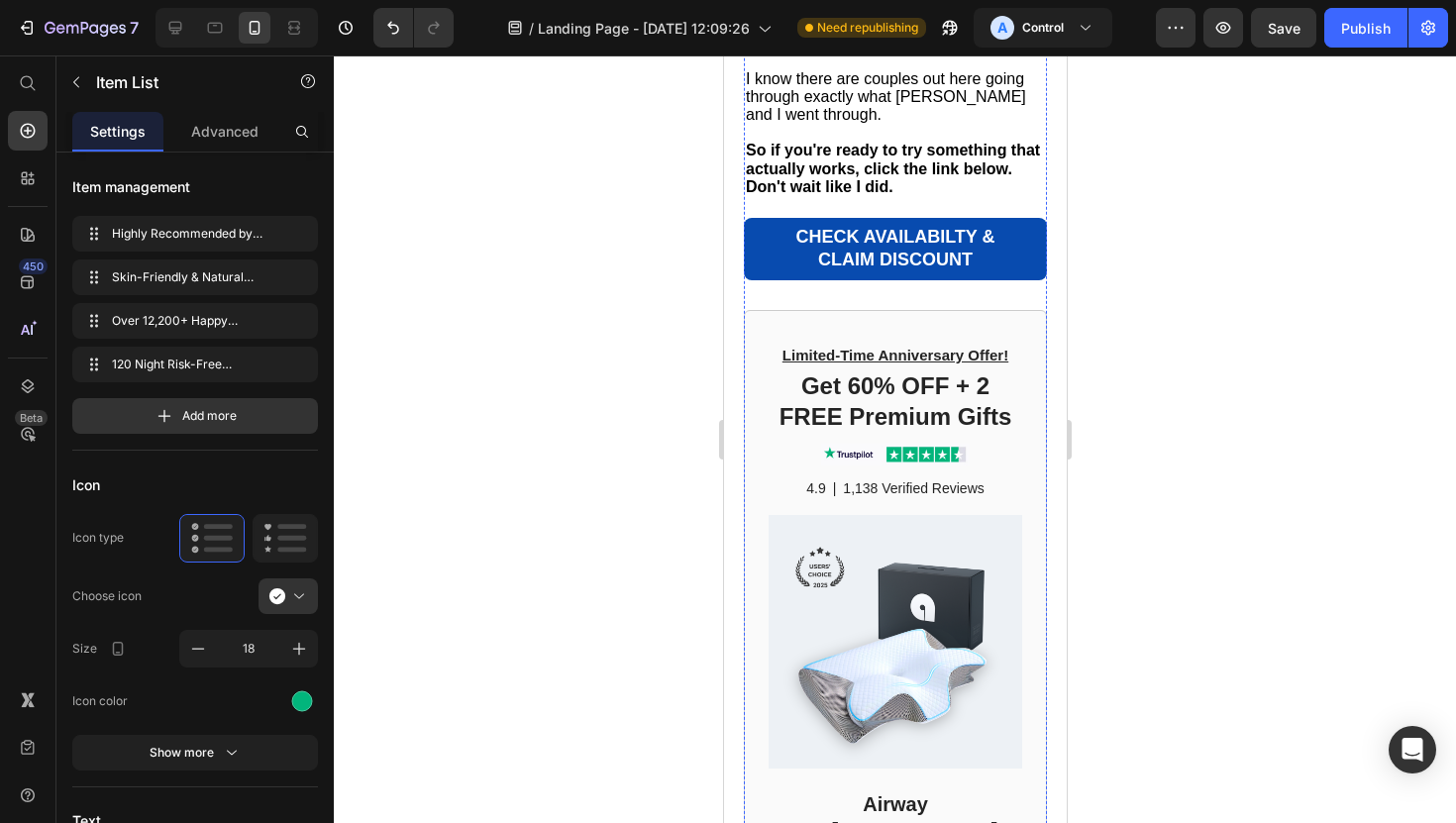 click on "Proven, Safe & Natural Ingredients" at bounding box center (903, 935) 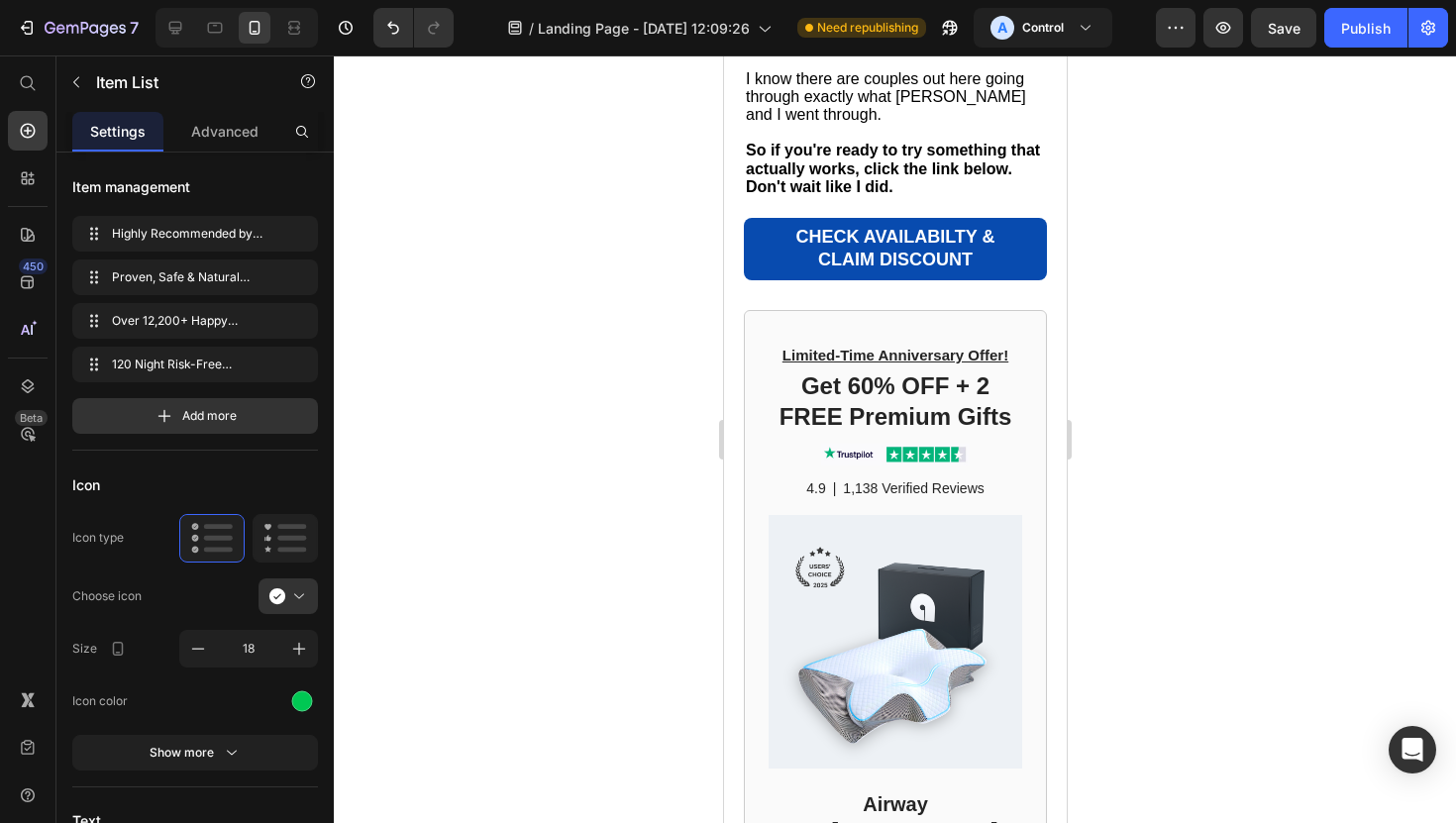 click on "Proven, Safe & Natural Ingredients" at bounding box center (903, 935) 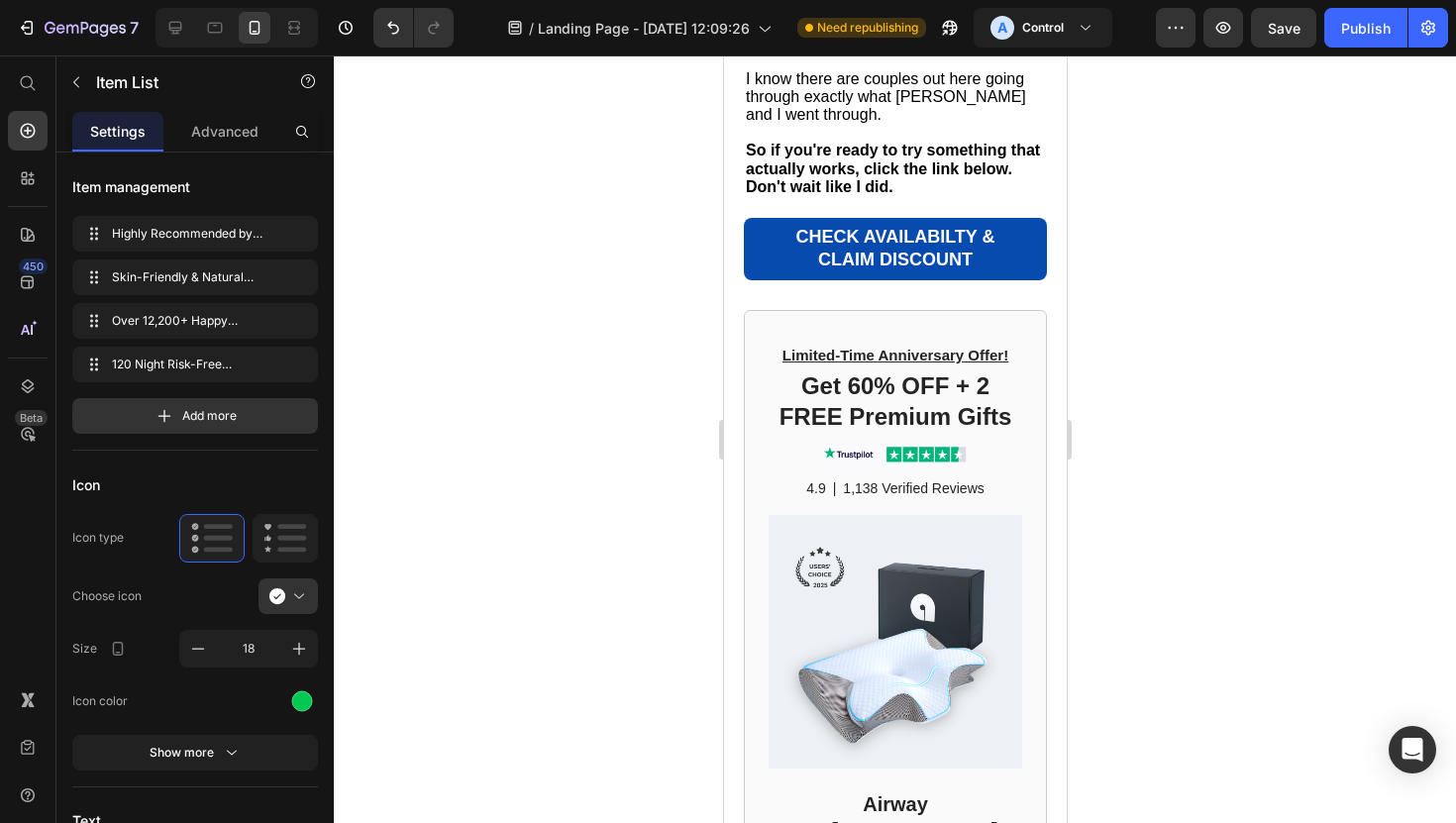 click 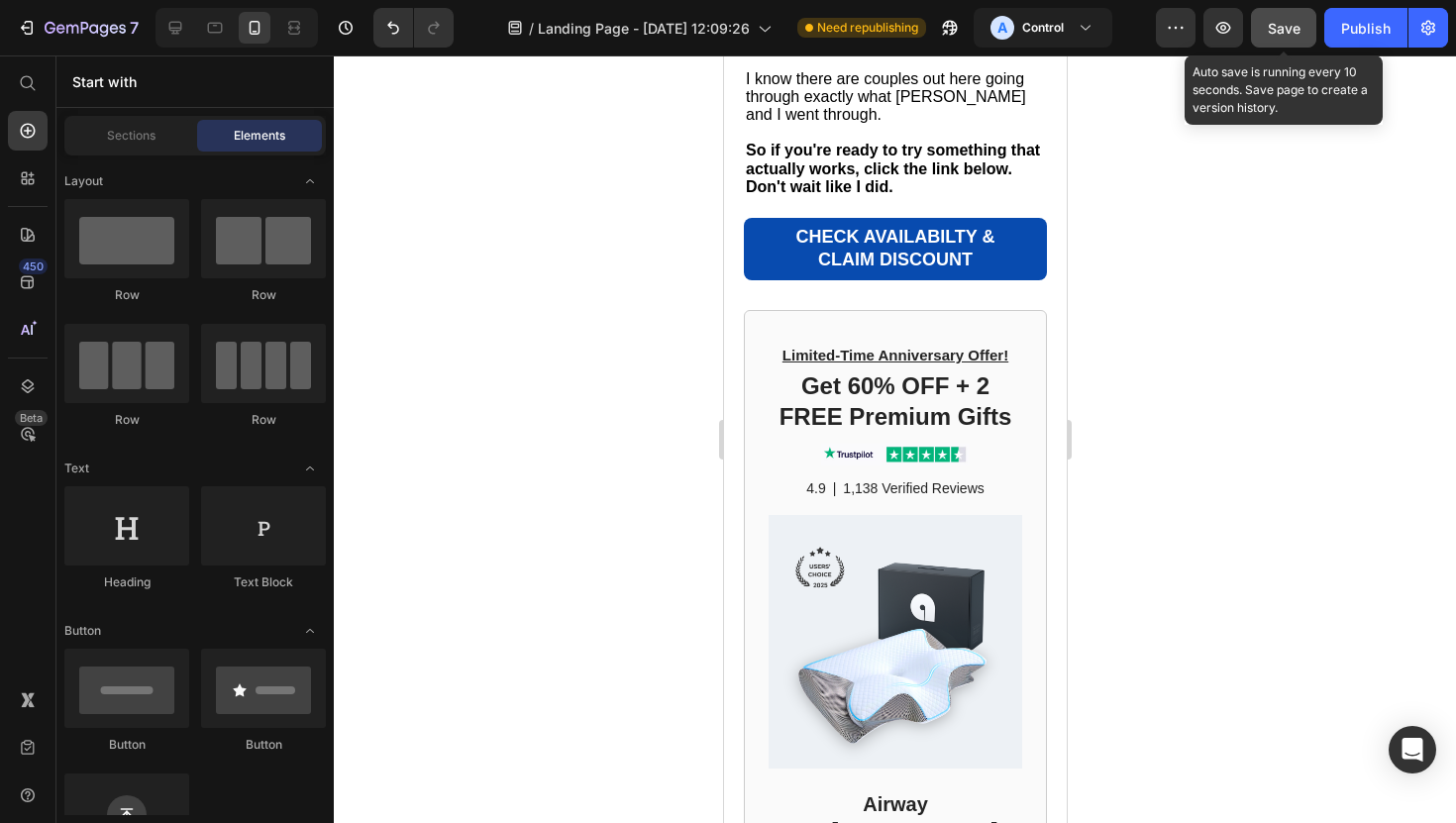 click on "Save" 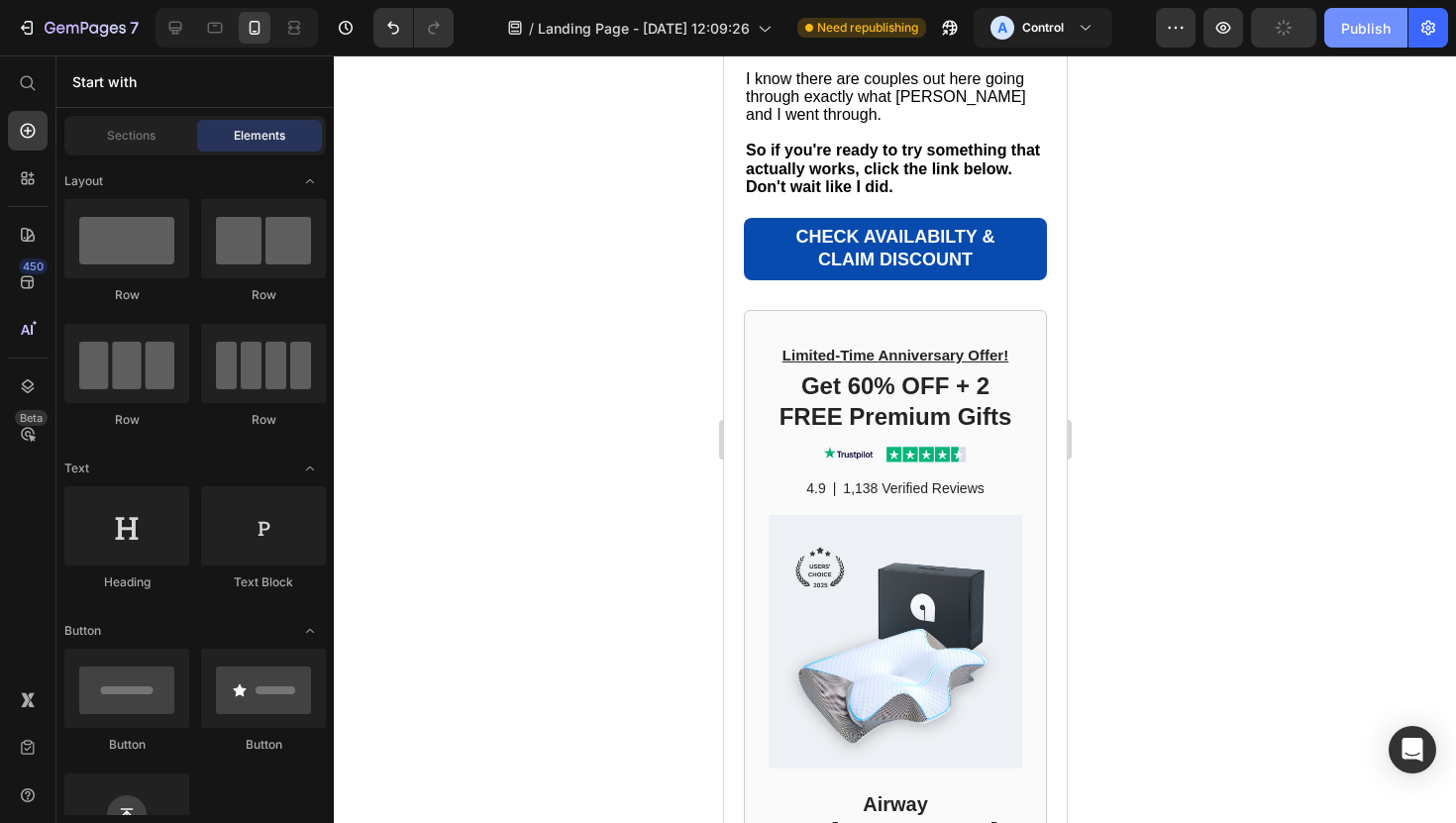 click on "Publish" 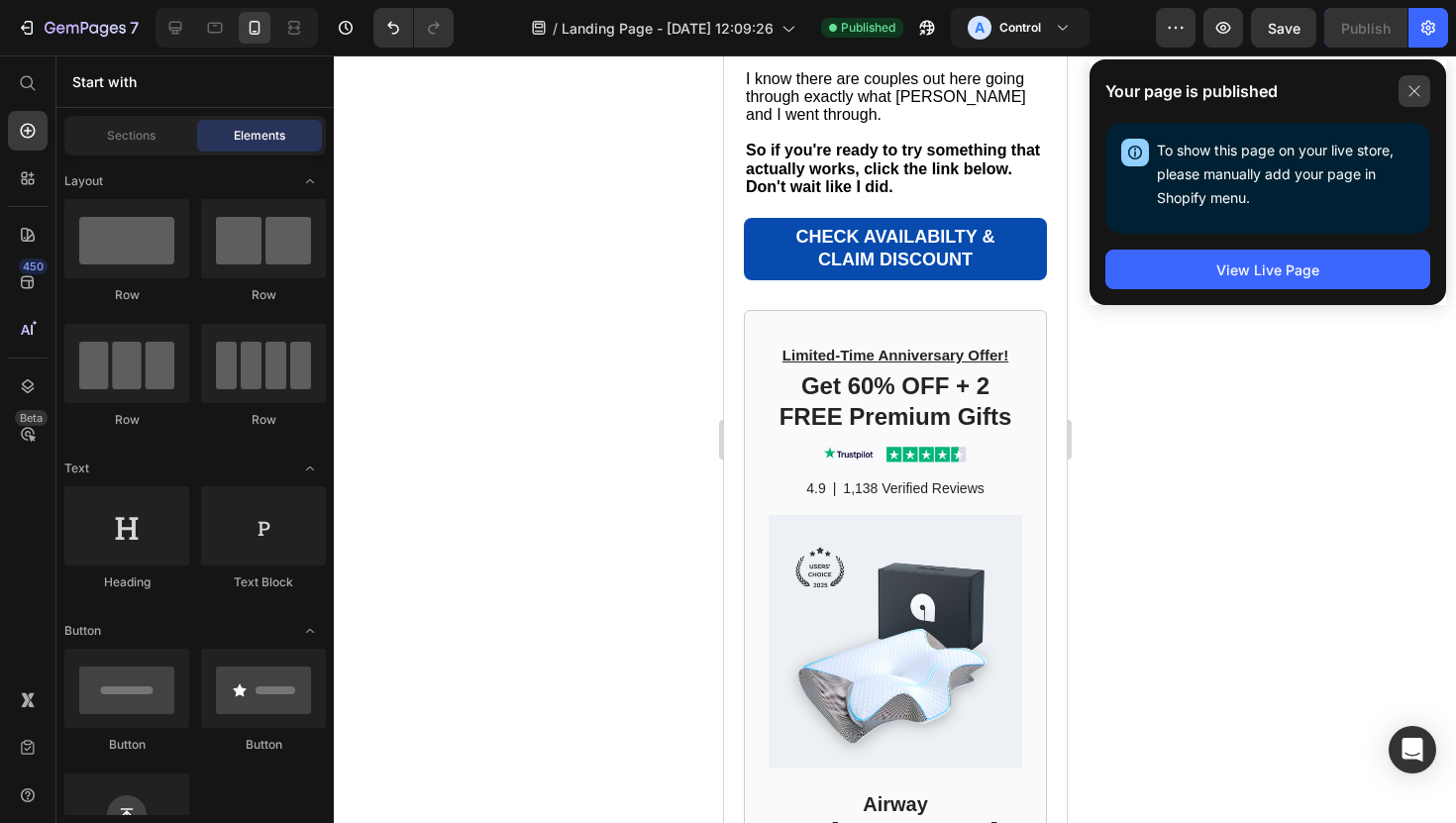 click 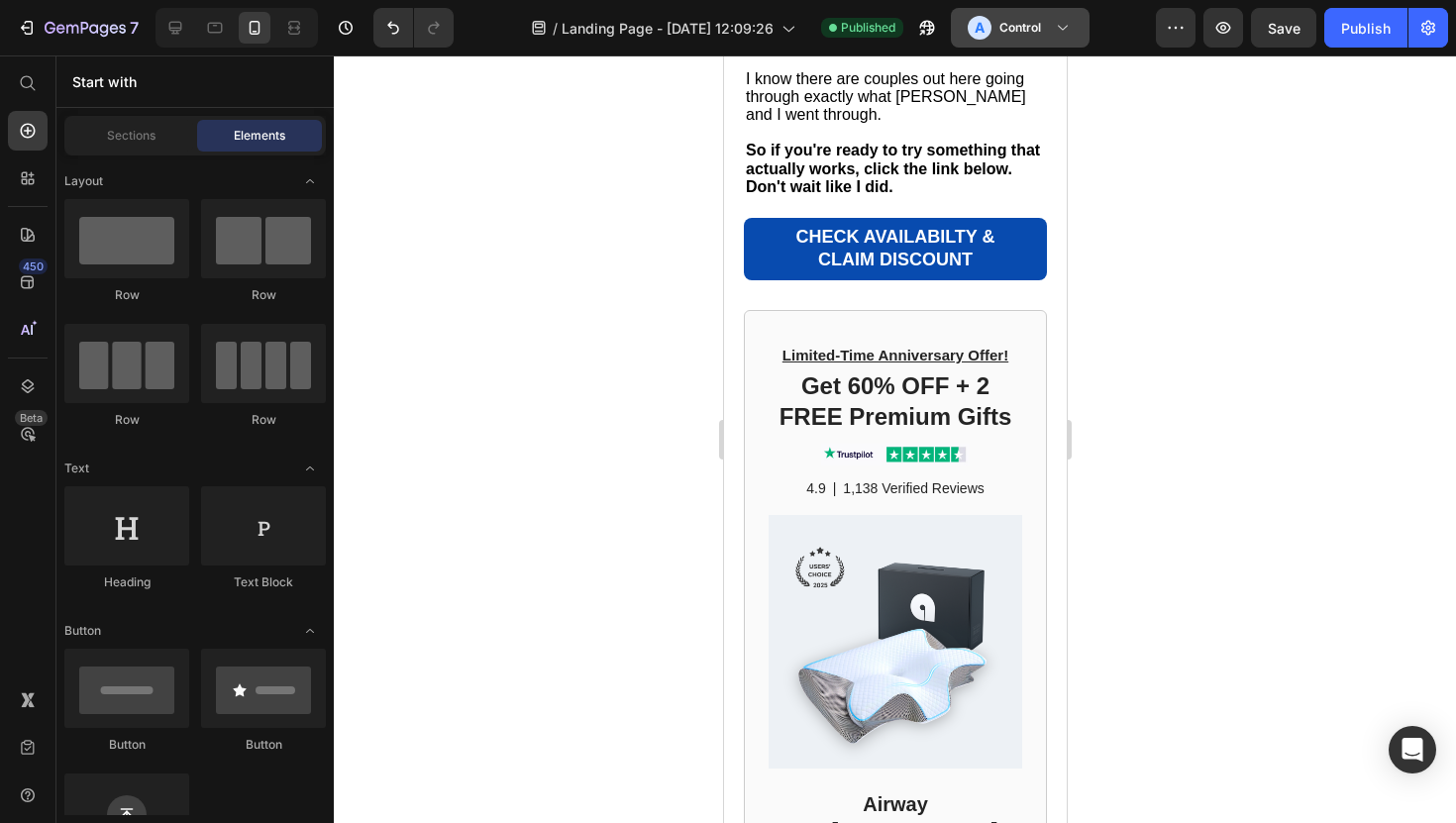 click on "Control" 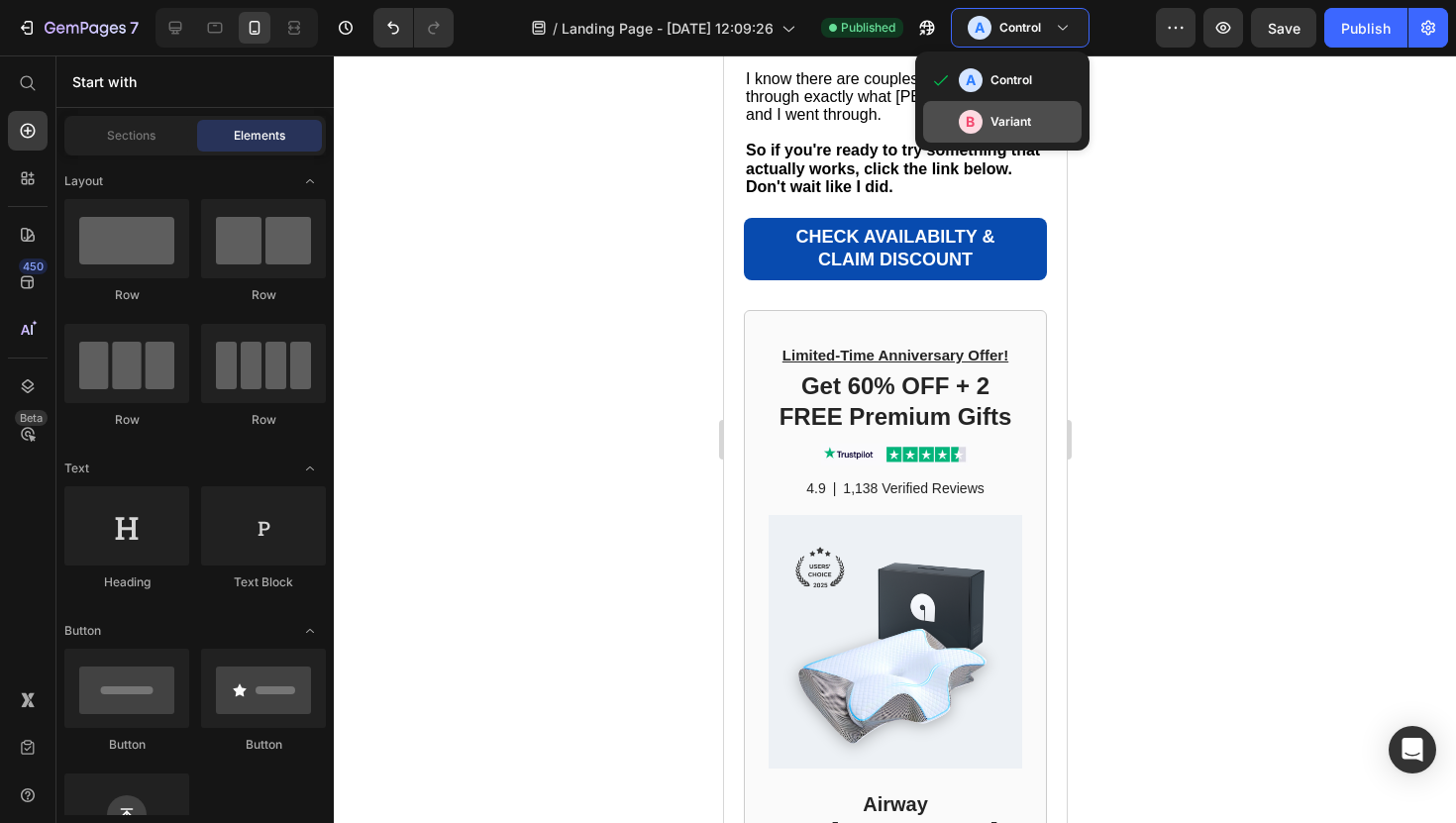 click on "B Variant" 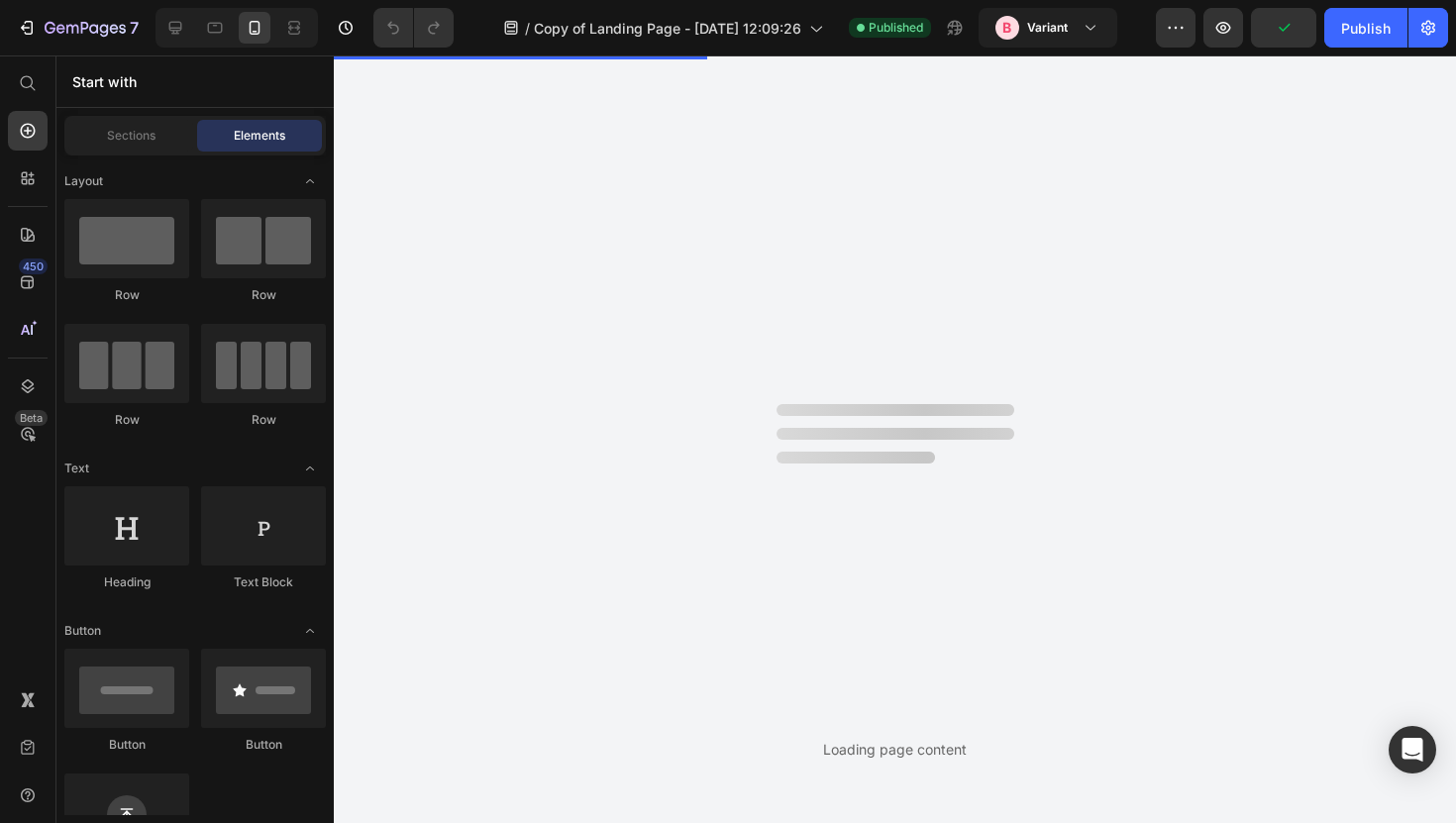 scroll, scrollTop: 0, scrollLeft: 0, axis: both 